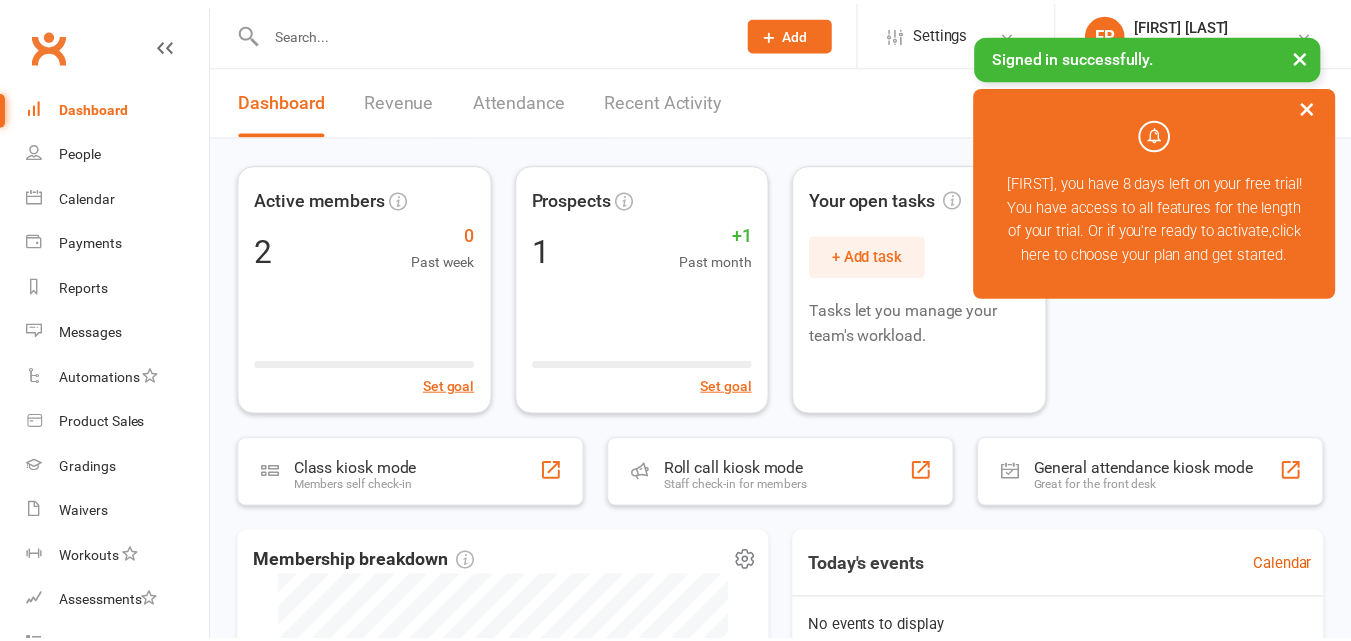 scroll, scrollTop: 0, scrollLeft: 0, axis: both 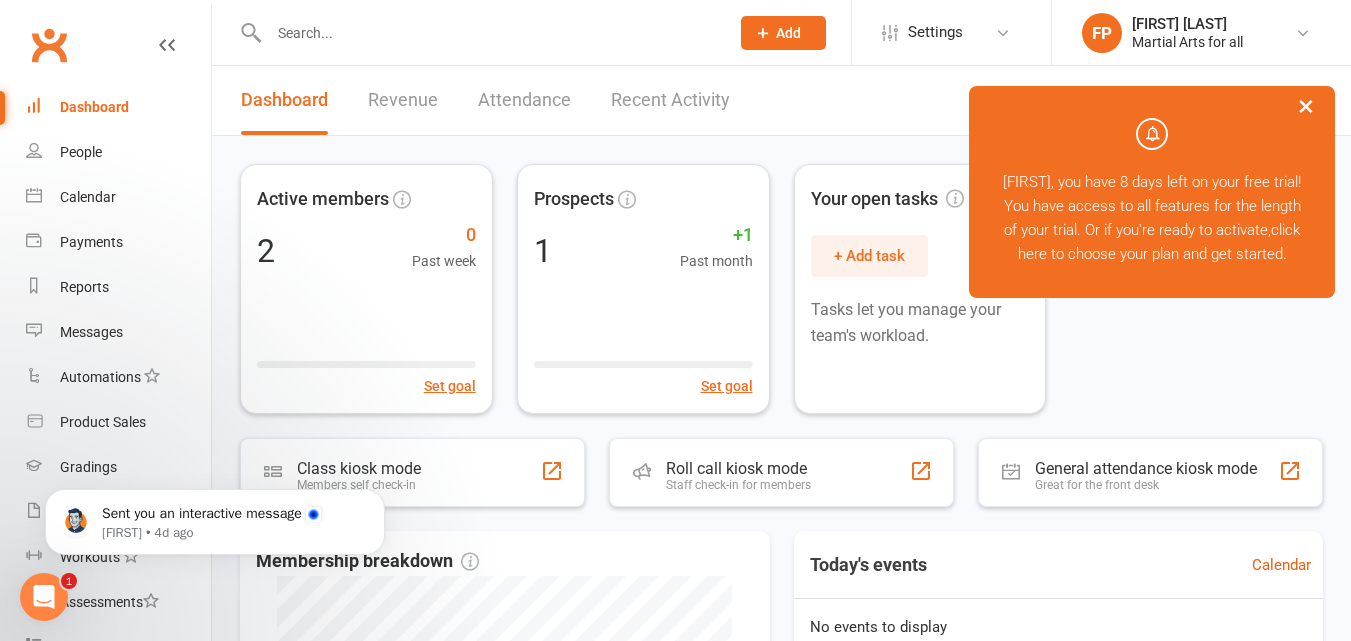 click on "×" at bounding box center [1306, 105] 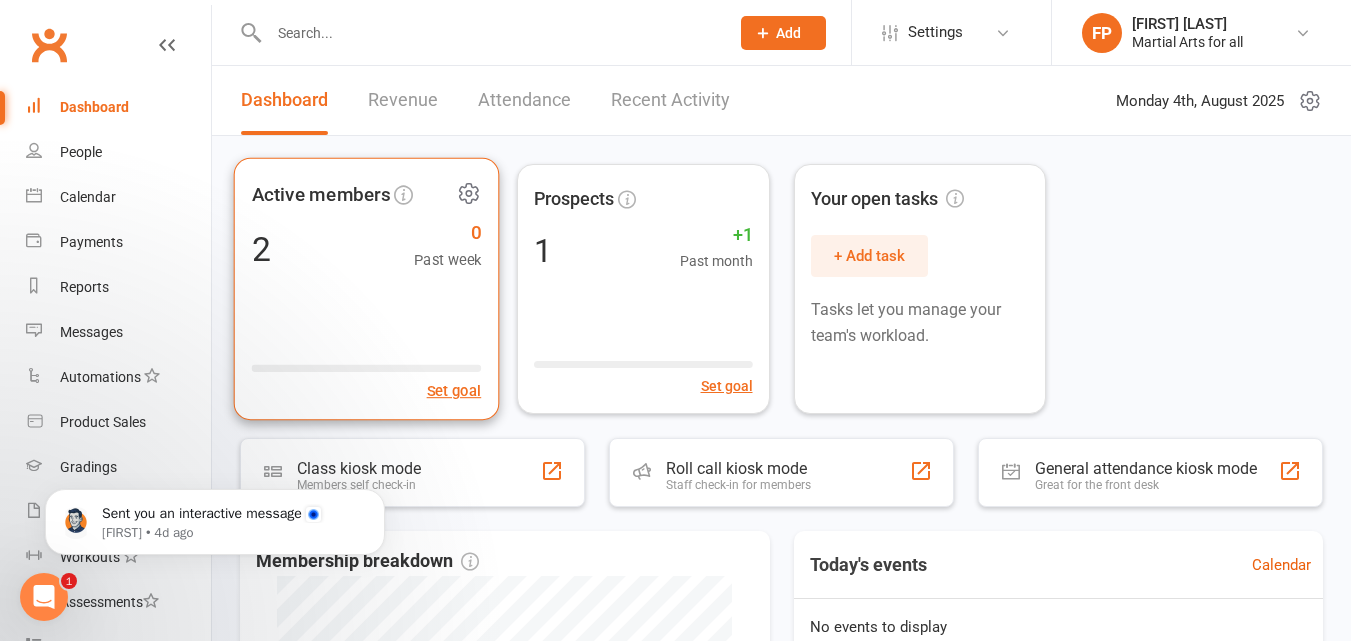 click on "2" at bounding box center (261, 249) 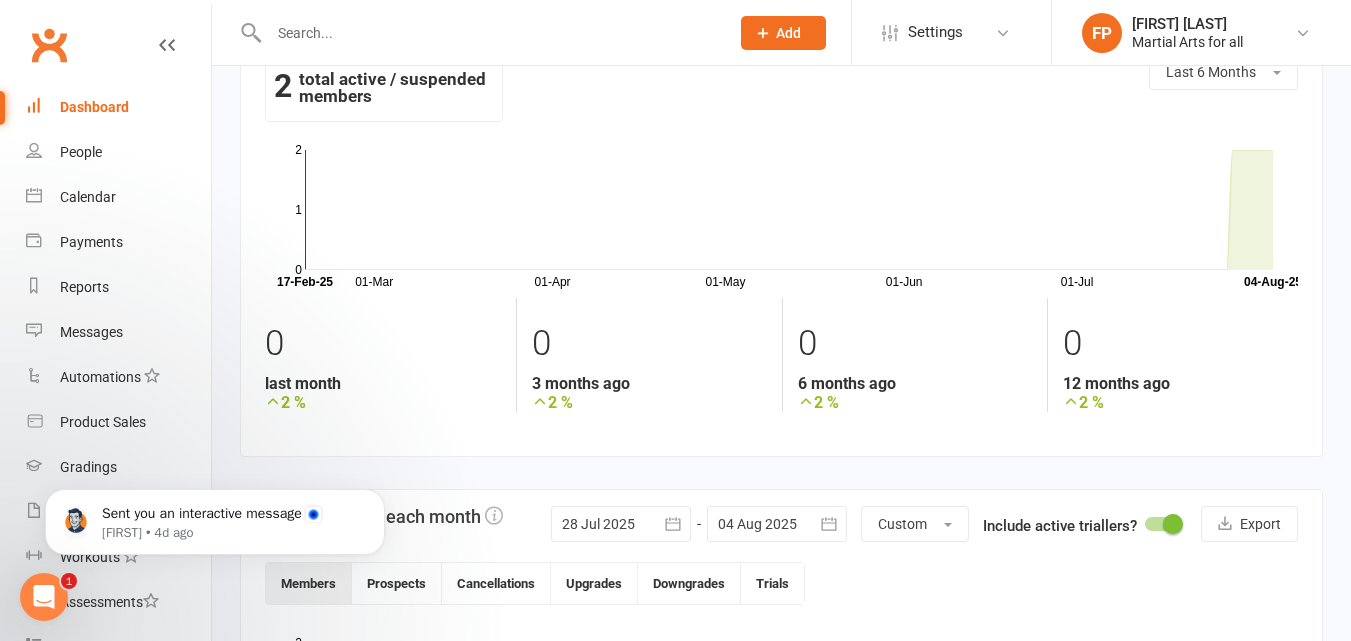 scroll, scrollTop: 0, scrollLeft: 0, axis: both 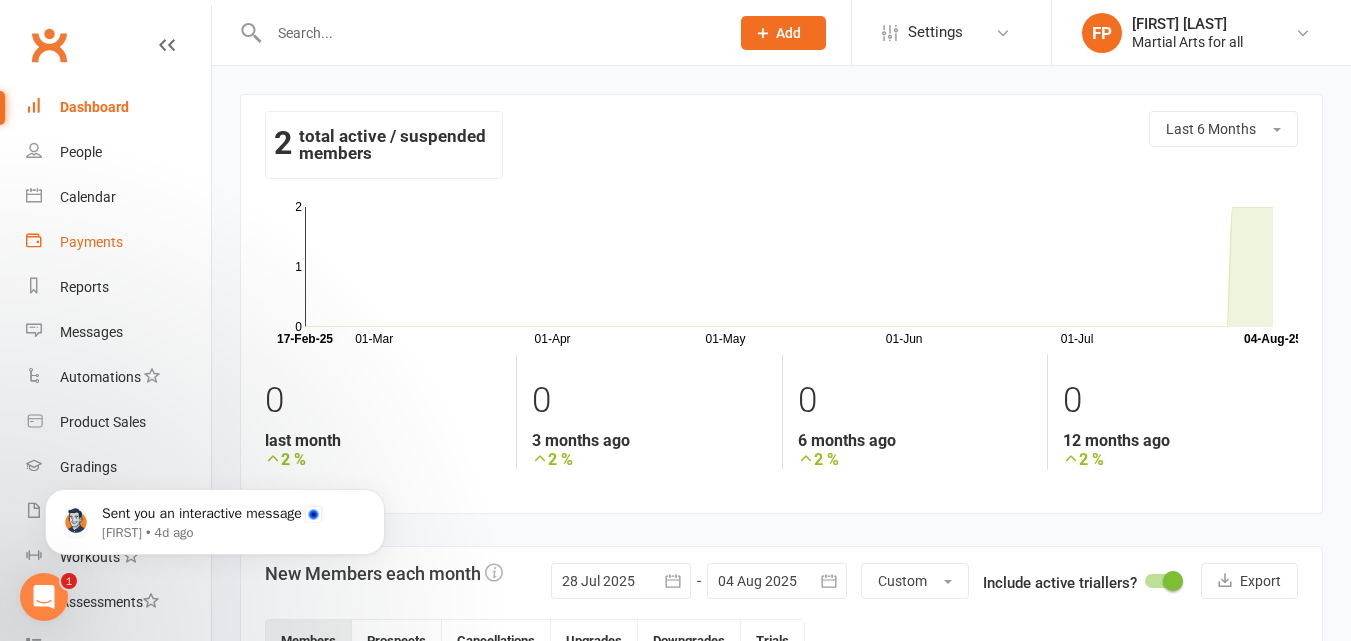 click on "Payments" at bounding box center (91, 242) 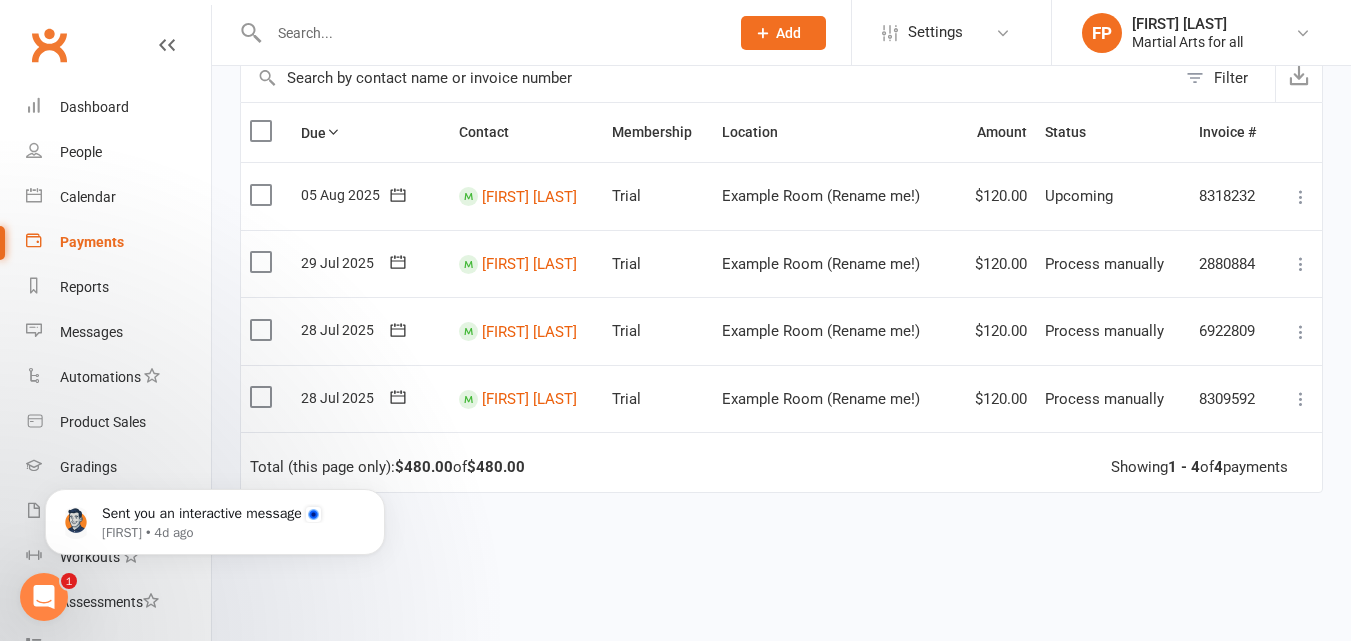 scroll, scrollTop: 225, scrollLeft: 0, axis: vertical 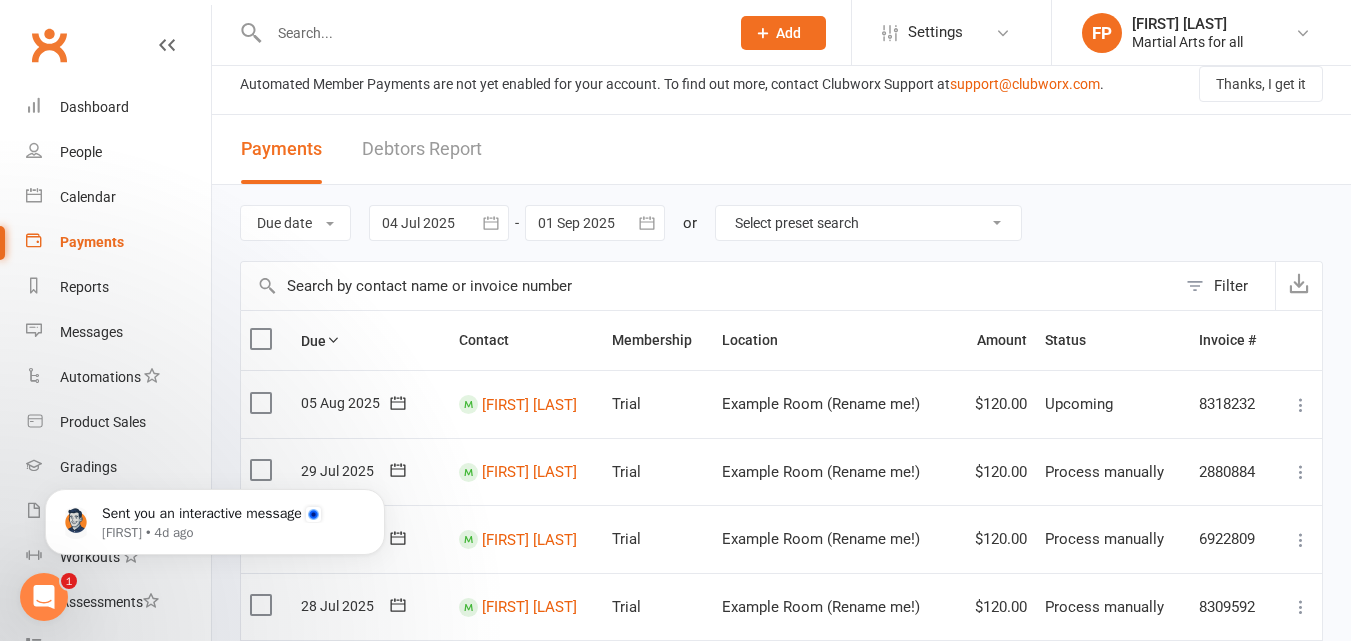 click on "Debtors Report" at bounding box center [422, 149] 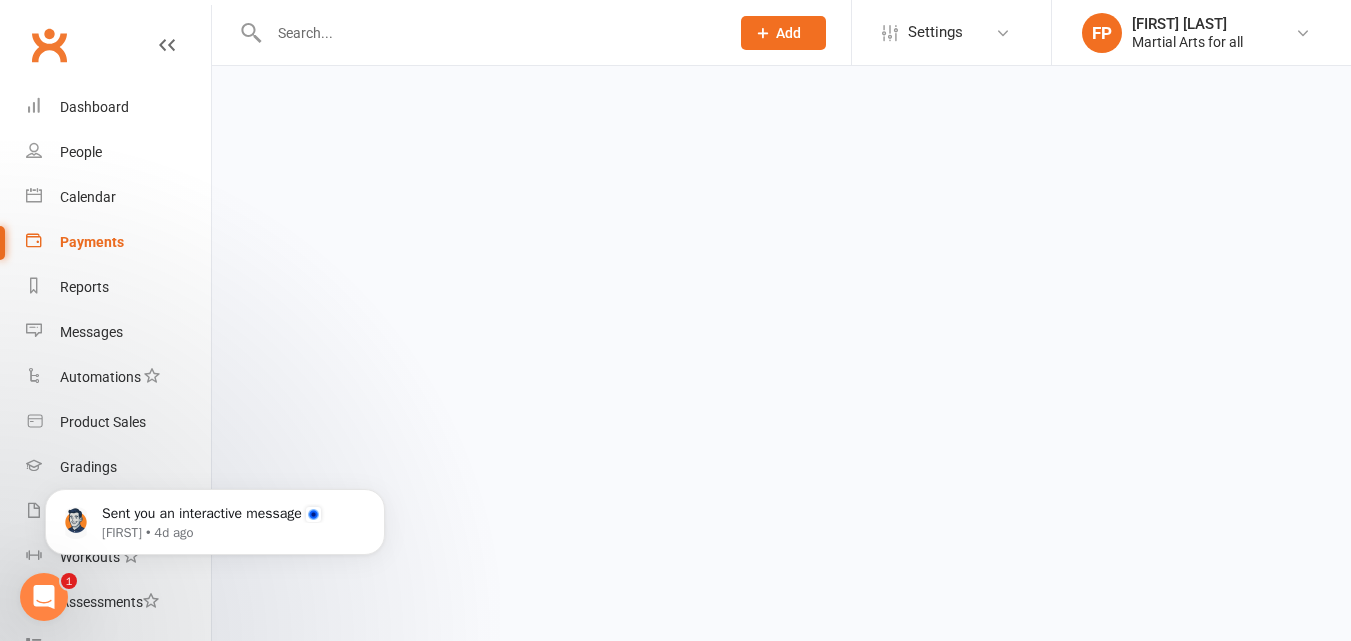 scroll, scrollTop: 0, scrollLeft: 0, axis: both 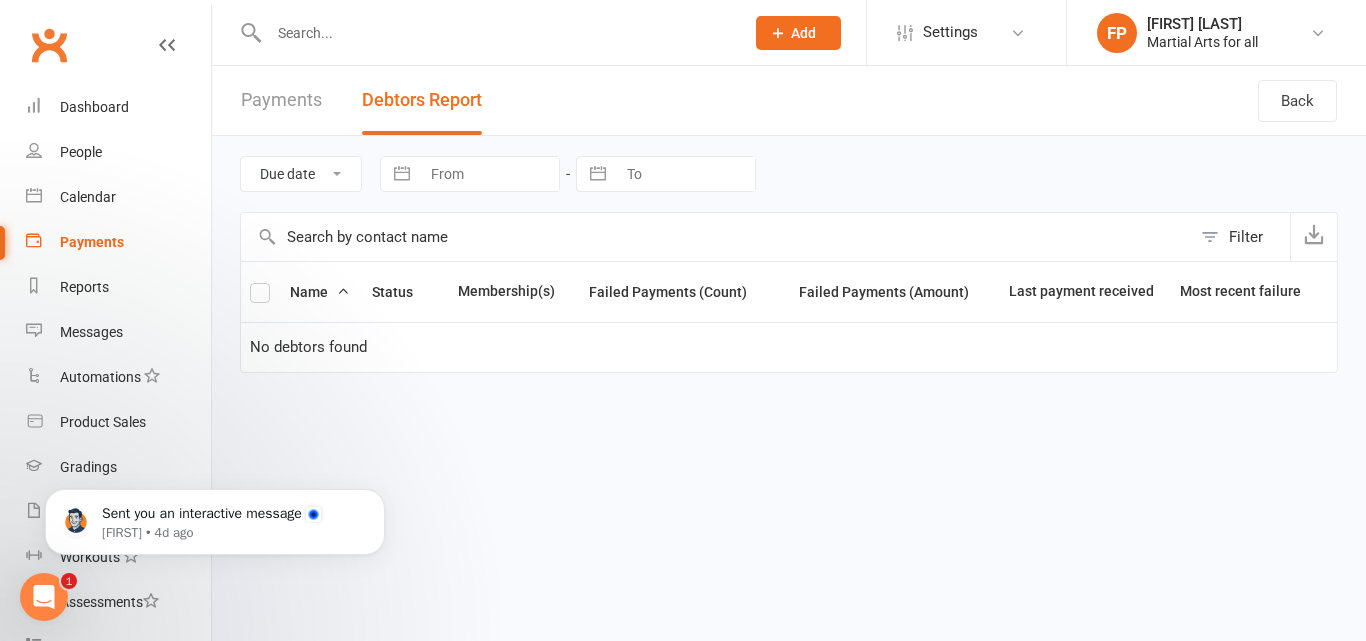 click on "Payments" at bounding box center [281, 100] 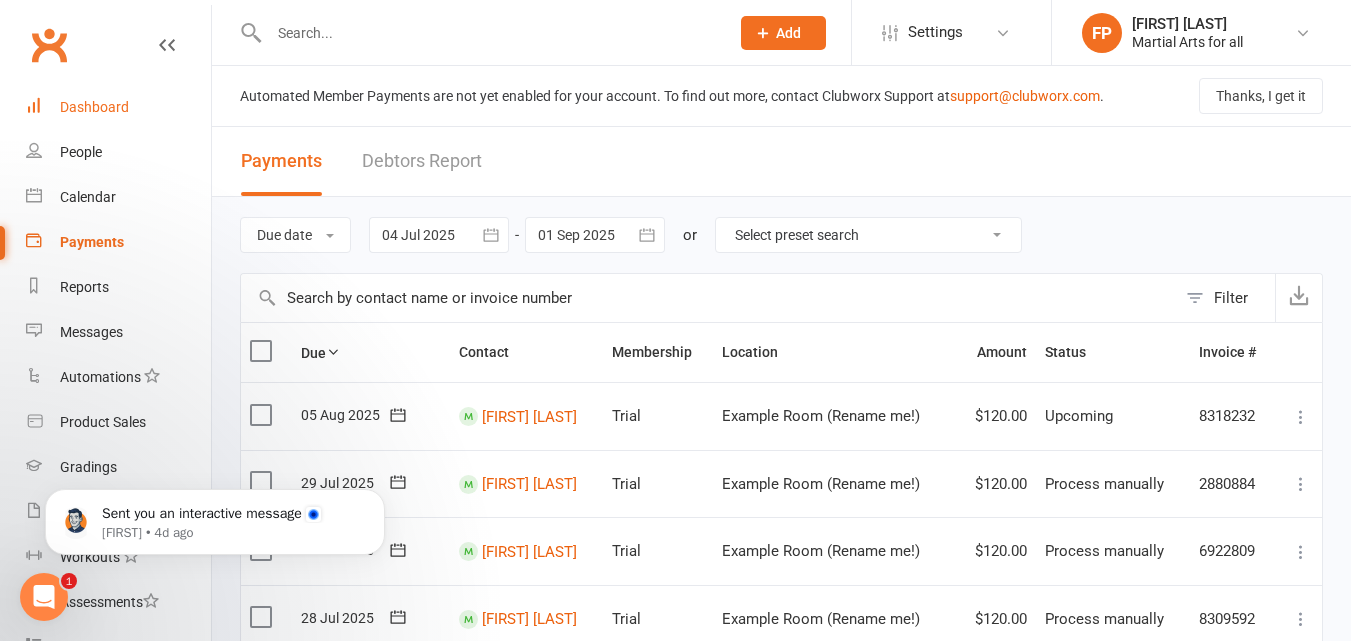 click on "Dashboard" at bounding box center [94, 107] 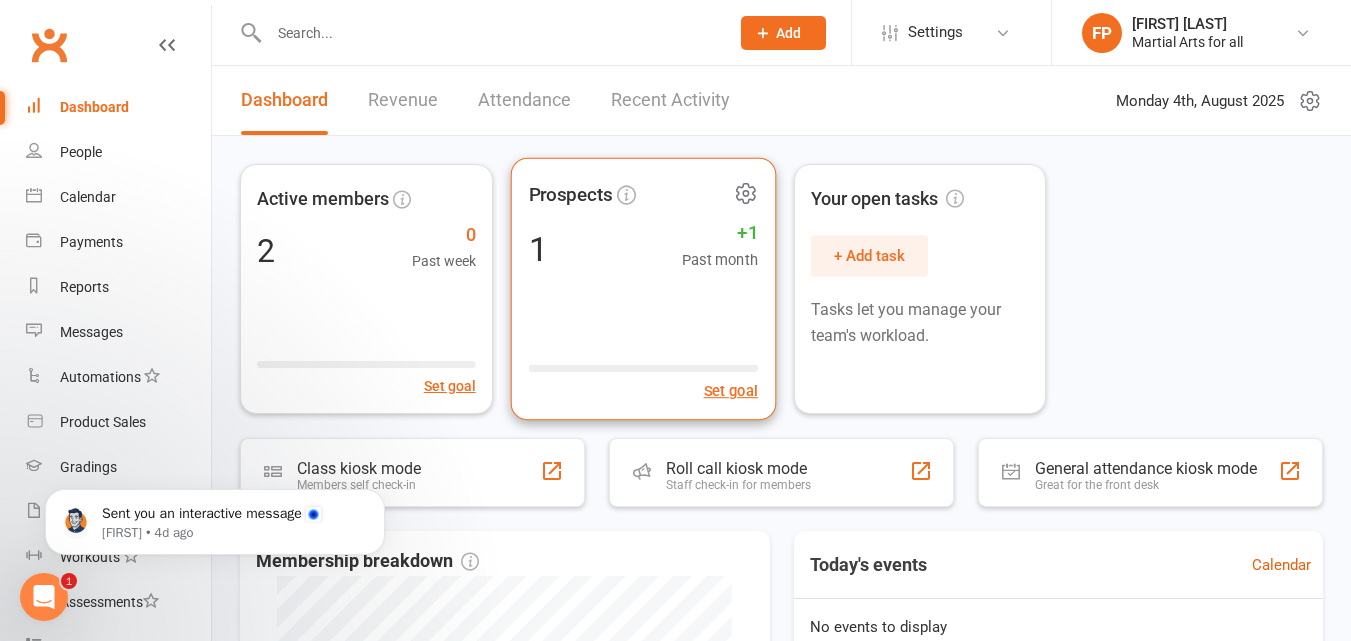 click on "1 +1 Past month" at bounding box center (643, 248) 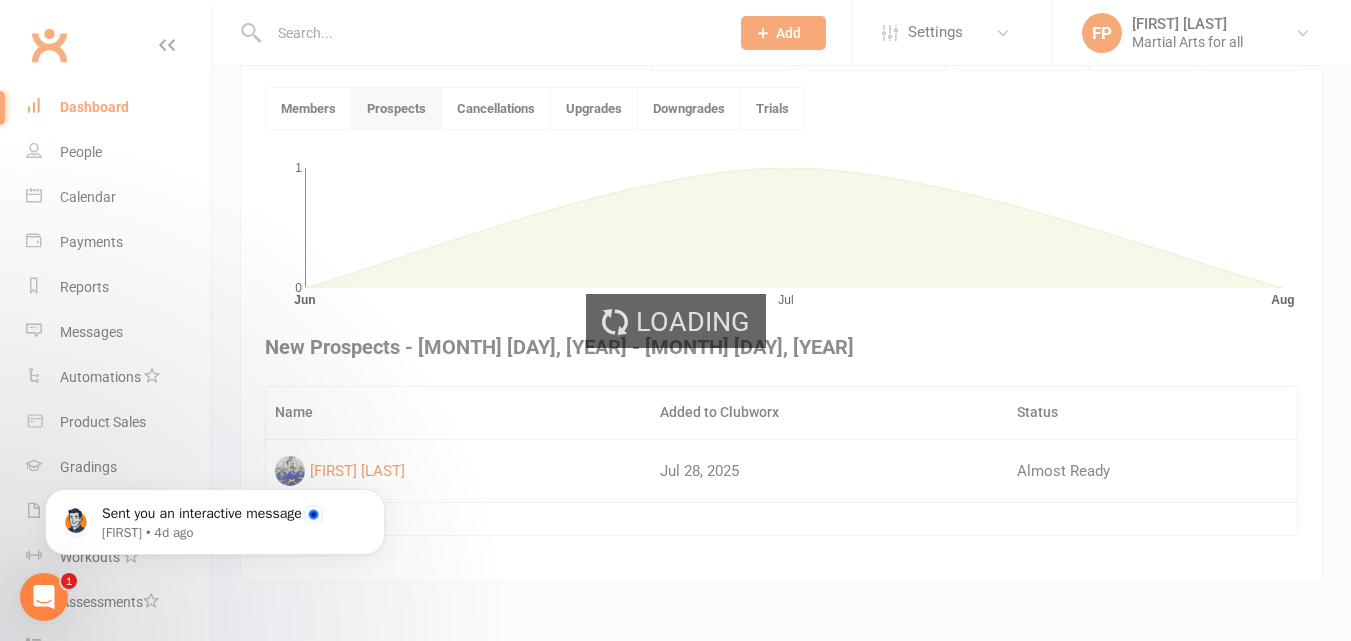 scroll, scrollTop: 528, scrollLeft: 0, axis: vertical 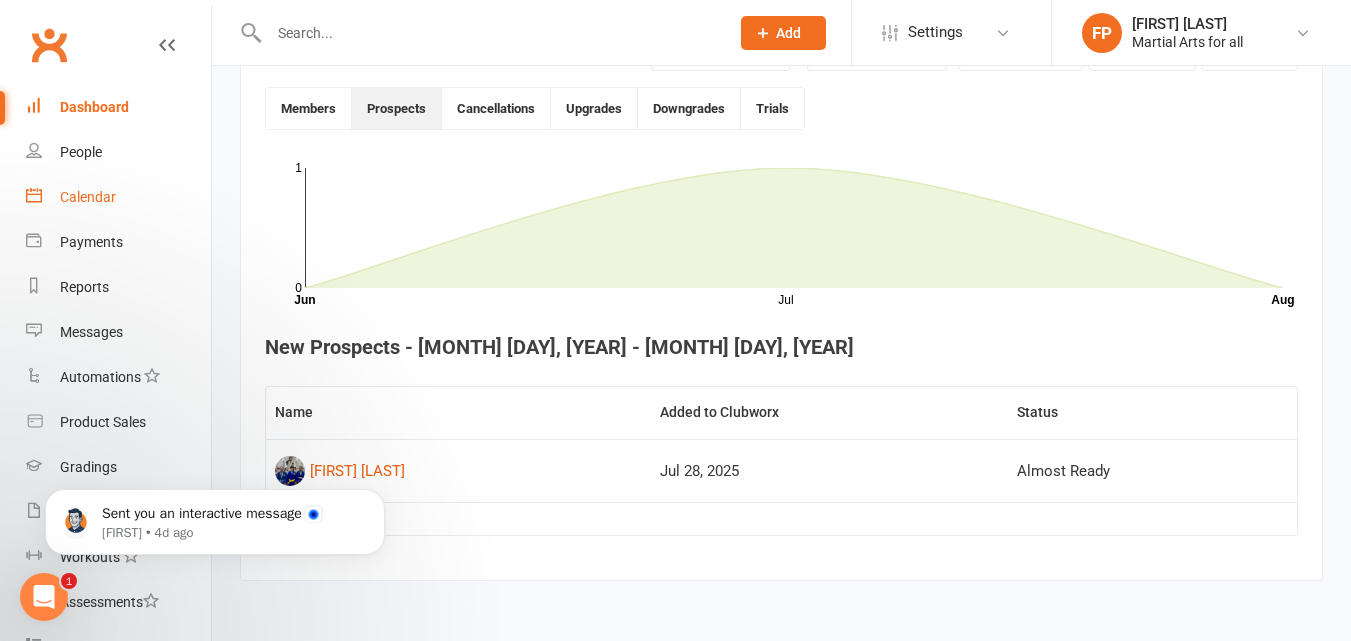 click on "Calendar" at bounding box center [88, 197] 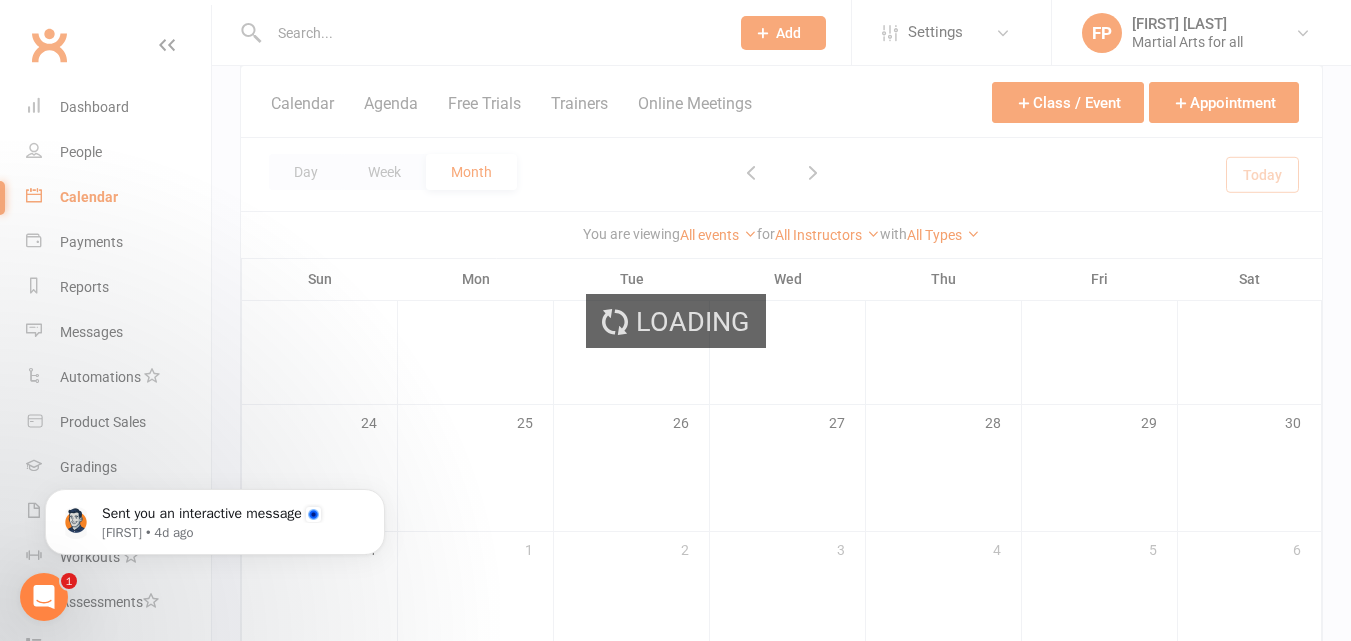 scroll, scrollTop: 0, scrollLeft: 0, axis: both 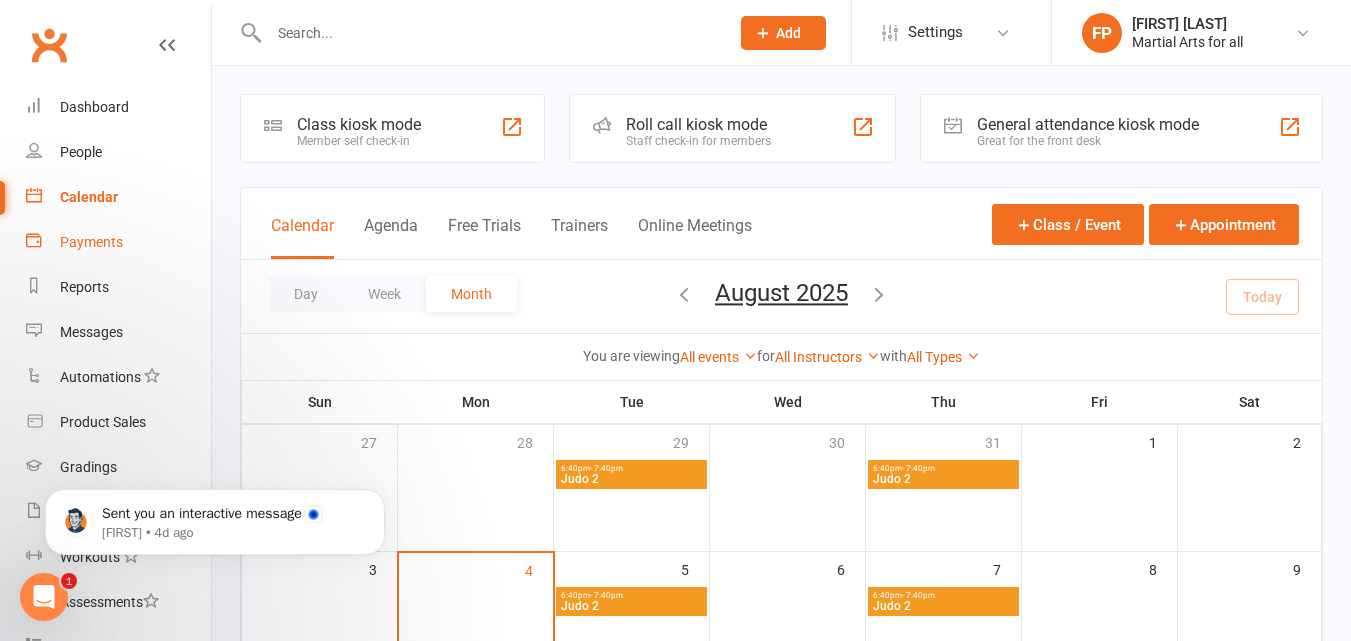 click on "Payments" at bounding box center (91, 242) 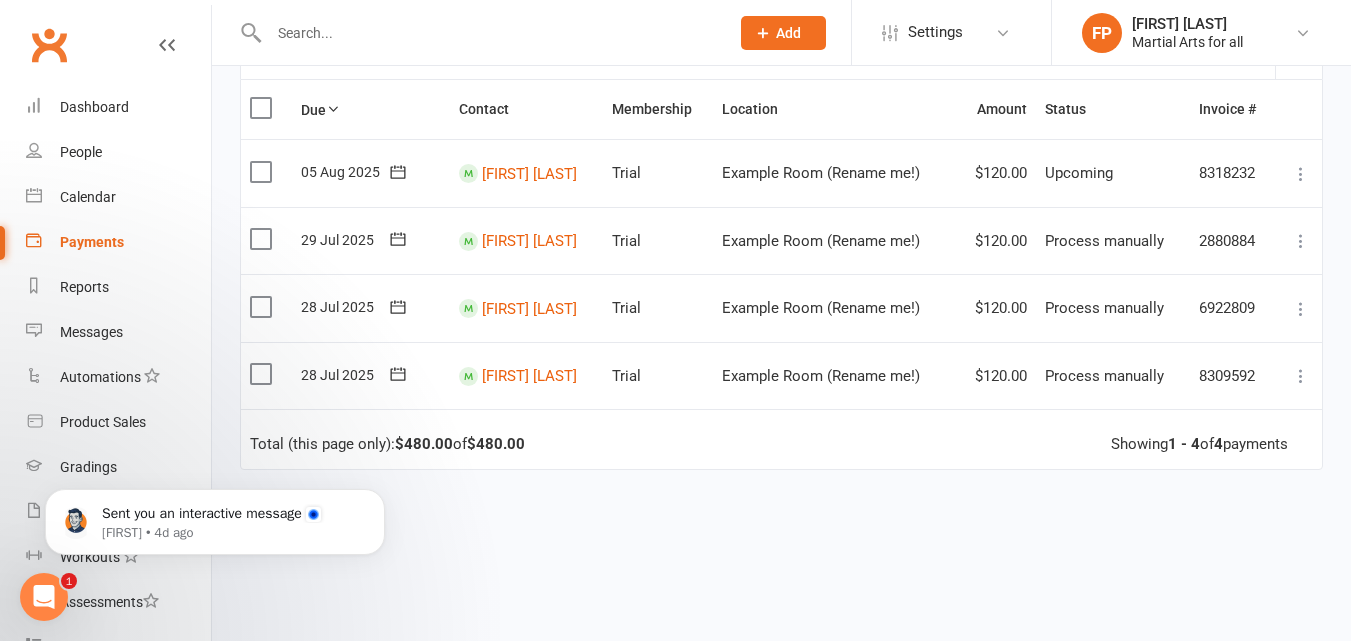 scroll, scrollTop: 247, scrollLeft: 0, axis: vertical 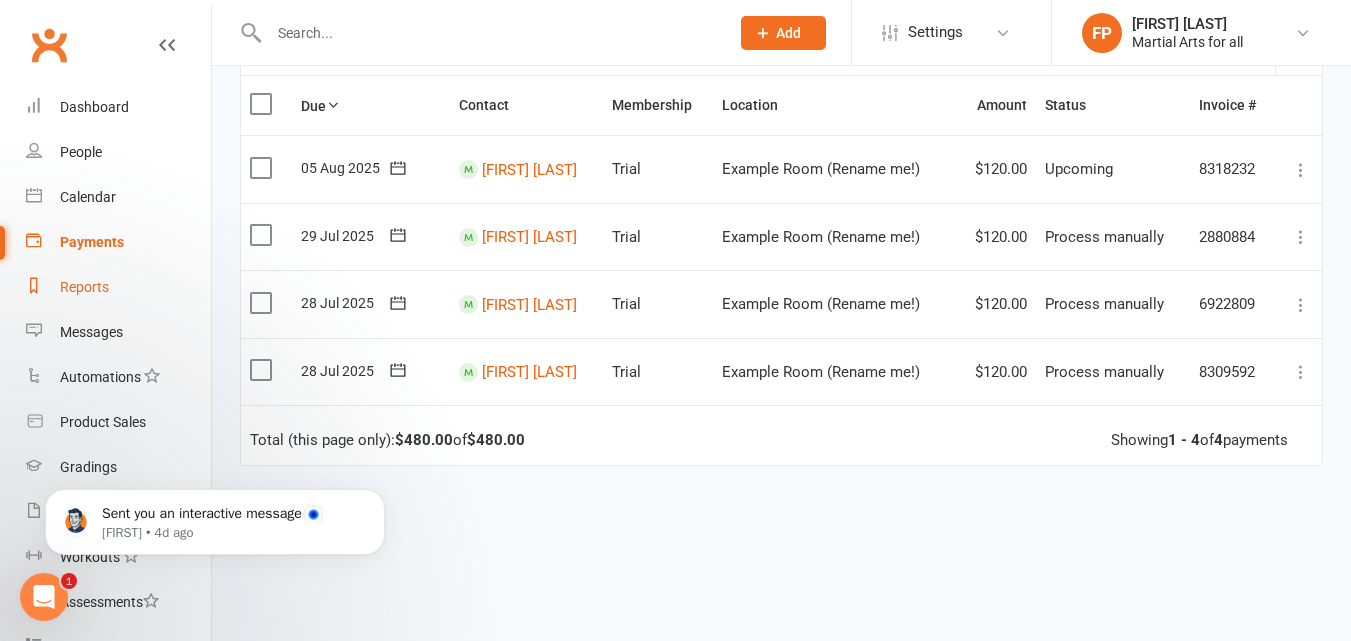 click on "Reports" at bounding box center [84, 287] 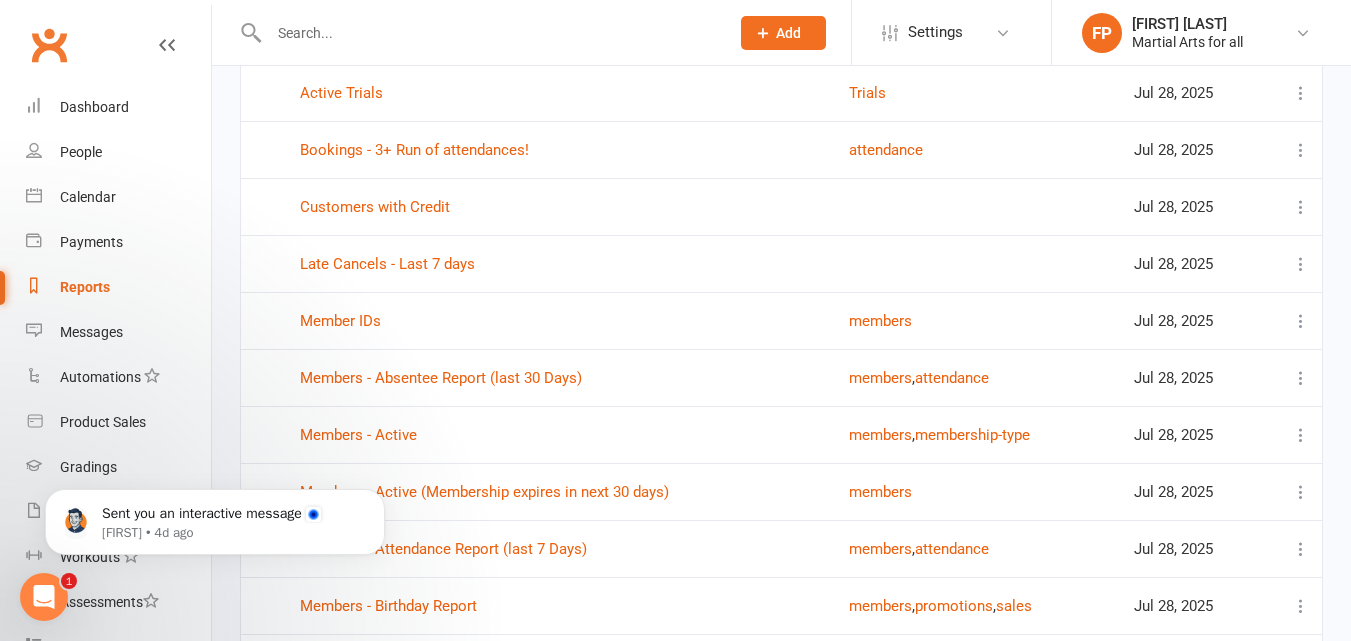 scroll, scrollTop: 213, scrollLeft: 0, axis: vertical 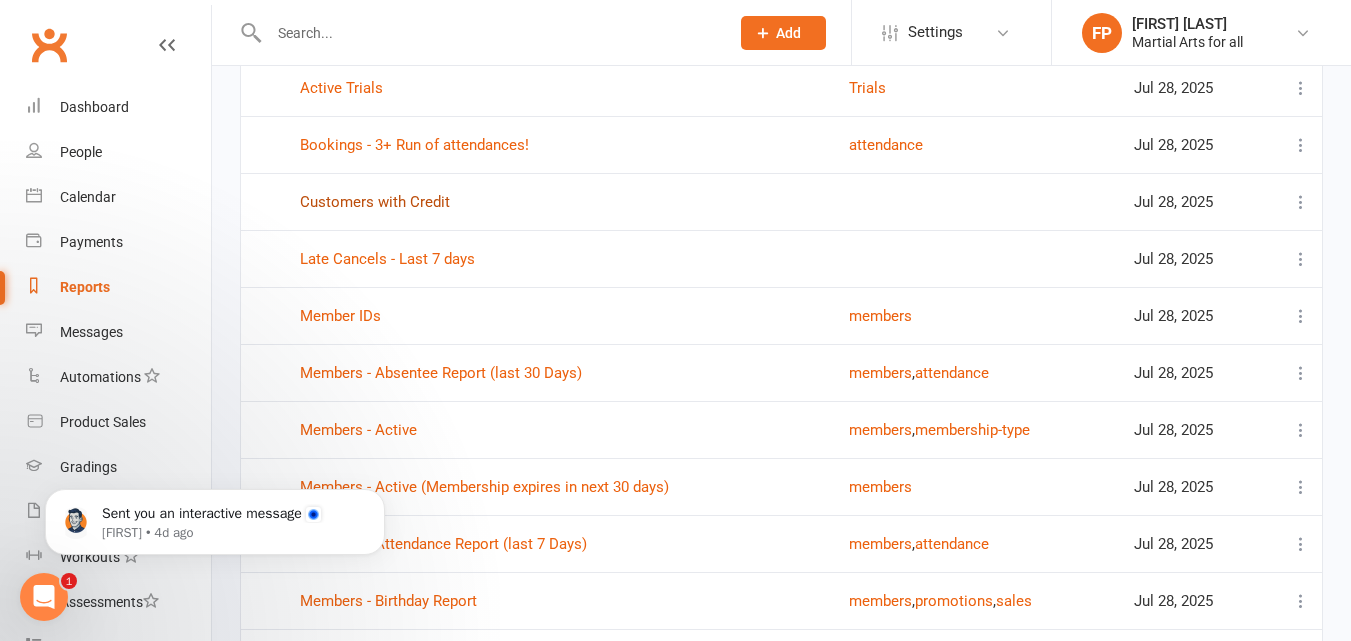 click on "Customers with Credit" at bounding box center [375, 202] 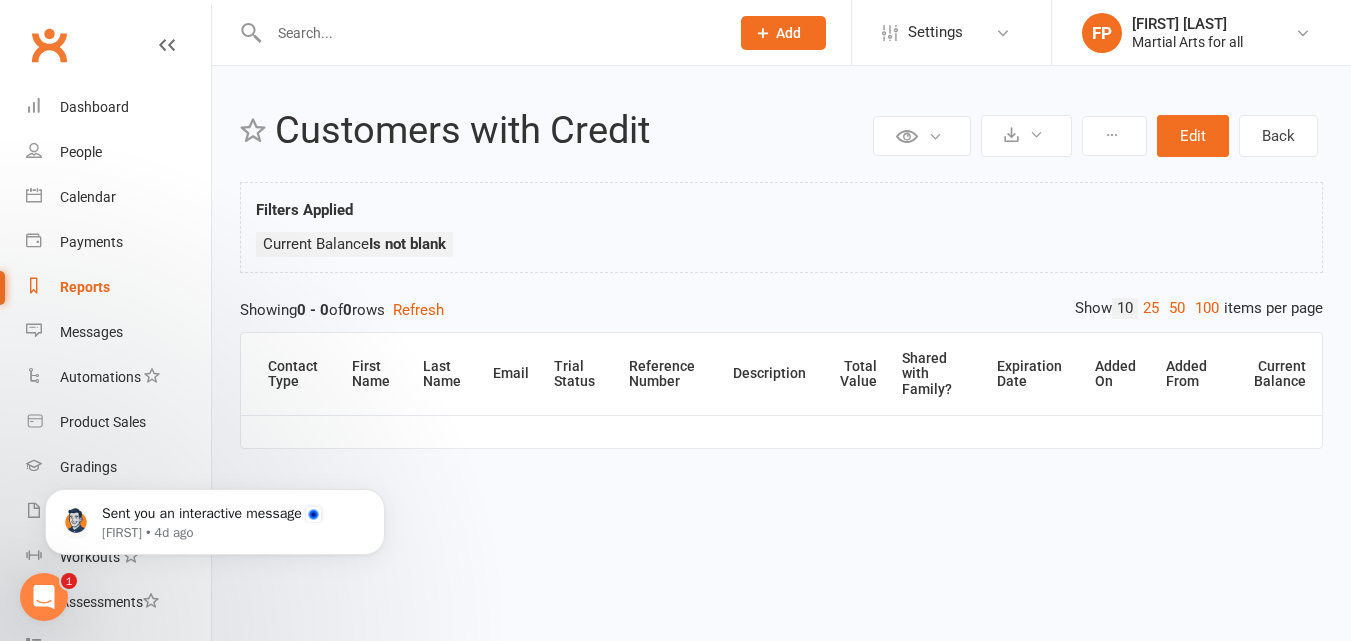 scroll, scrollTop: 0, scrollLeft: 0, axis: both 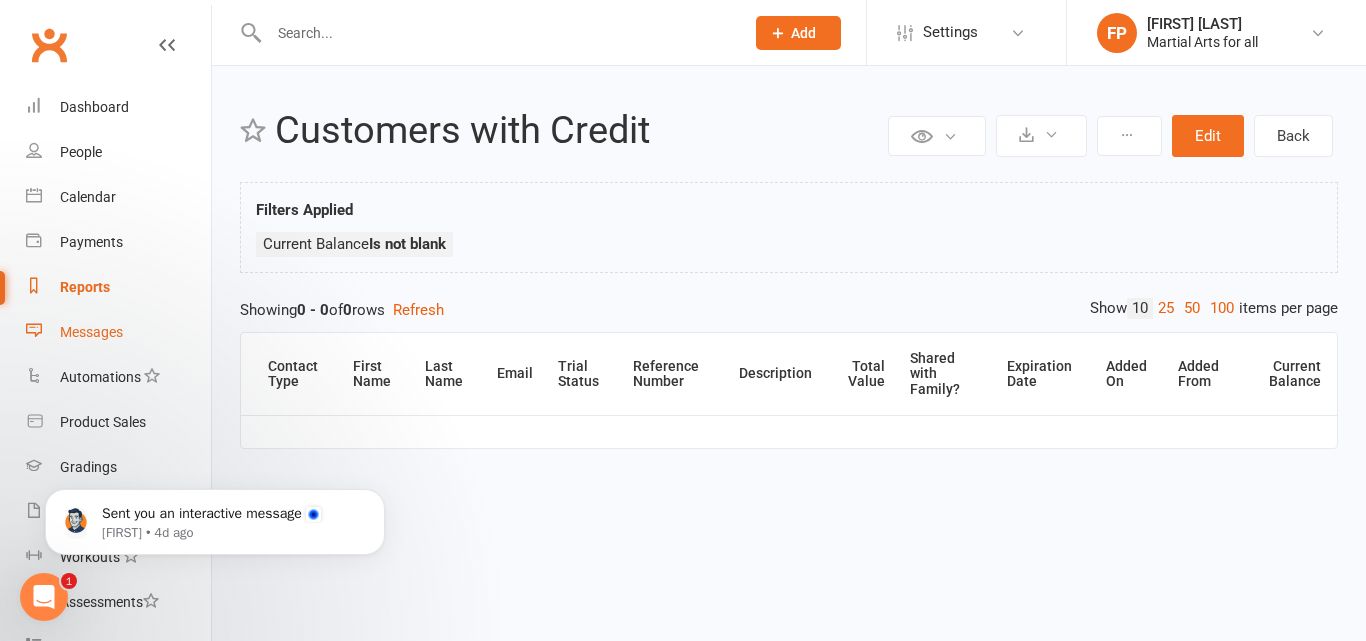 click on "Messages" at bounding box center [91, 332] 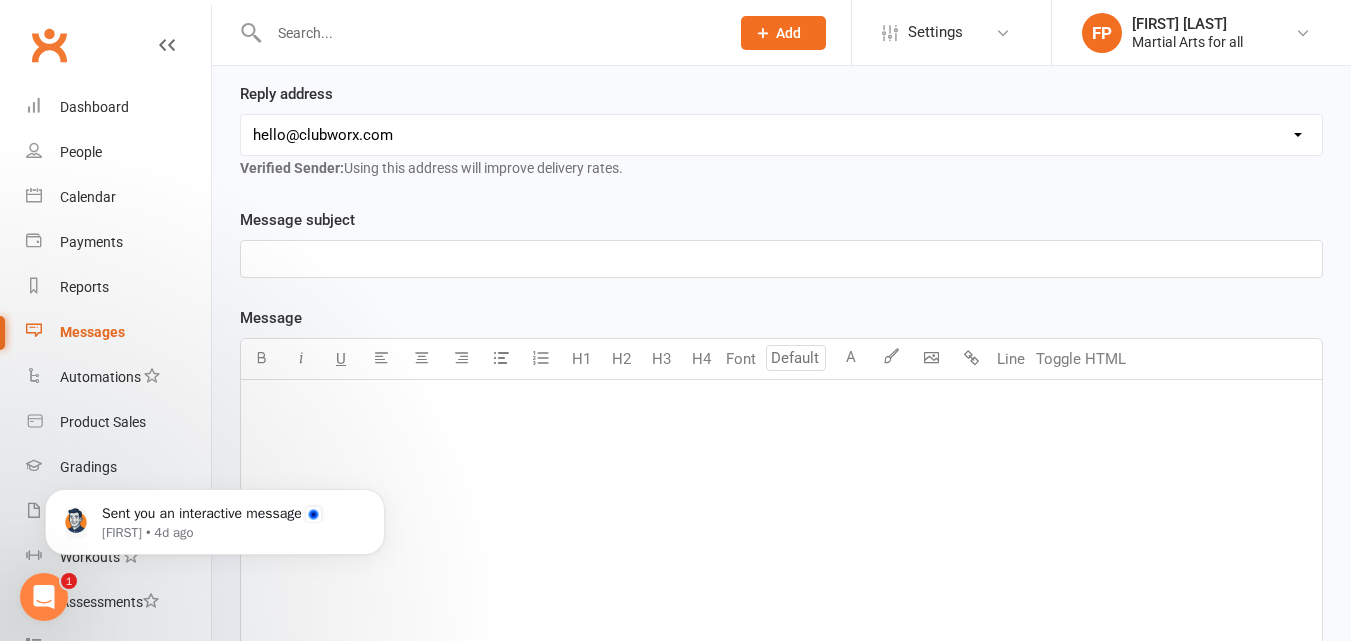 scroll, scrollTop: 443, scrollLeft: 0, axis: vertical 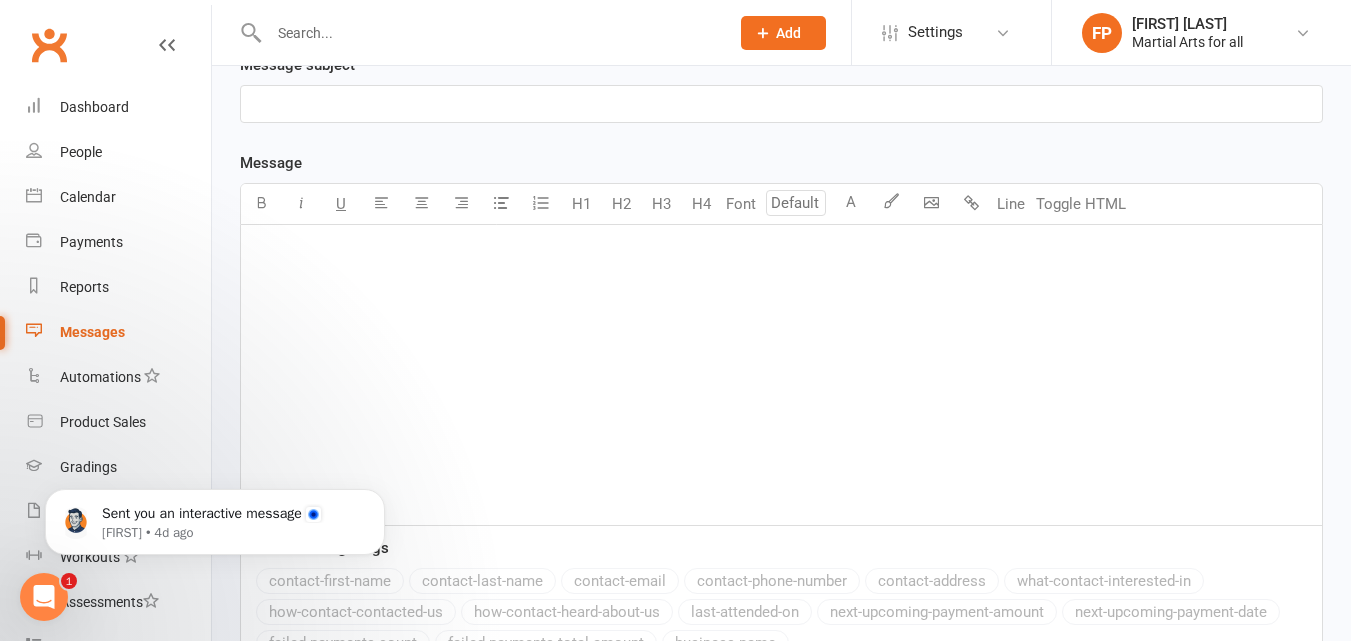click on "Sent you an interactive message [FIRST] • 4d ago" at bounding box center (215, 430) 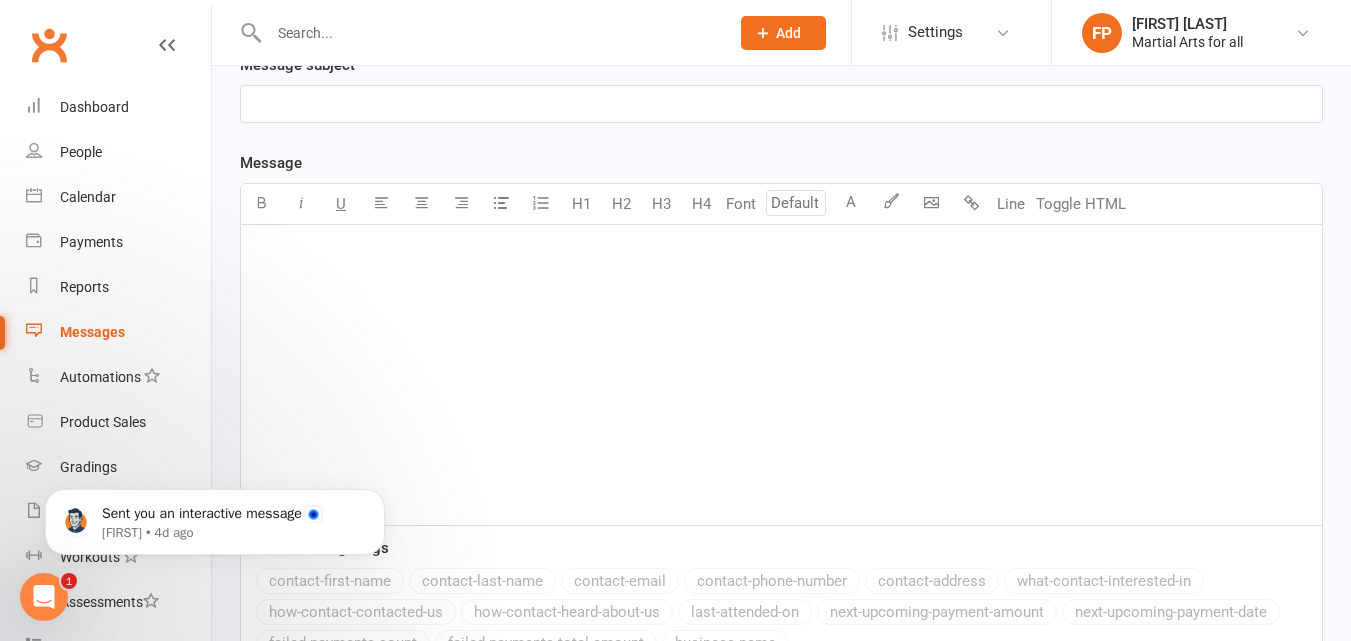 click on "Sent you an interactive message [FIRST] • 4d ago" at bounding box center [215, 430] 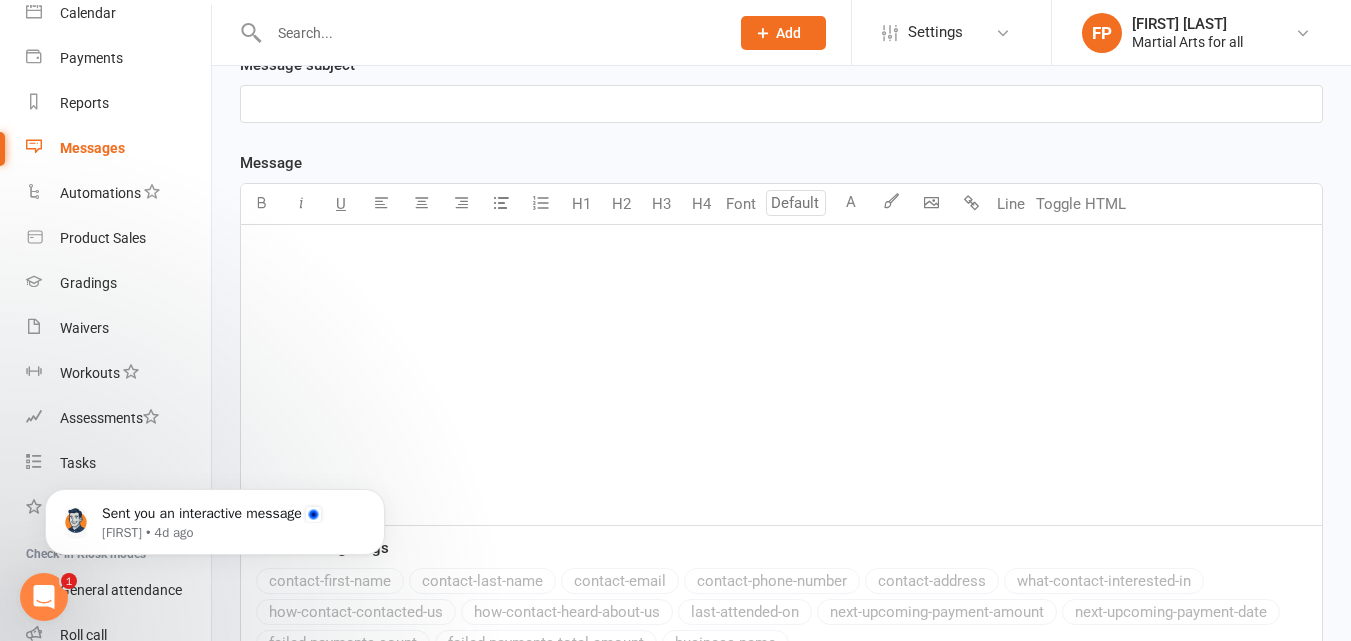 scroll, scrollTop: 200, scrollLeft: 0, axis: vertical 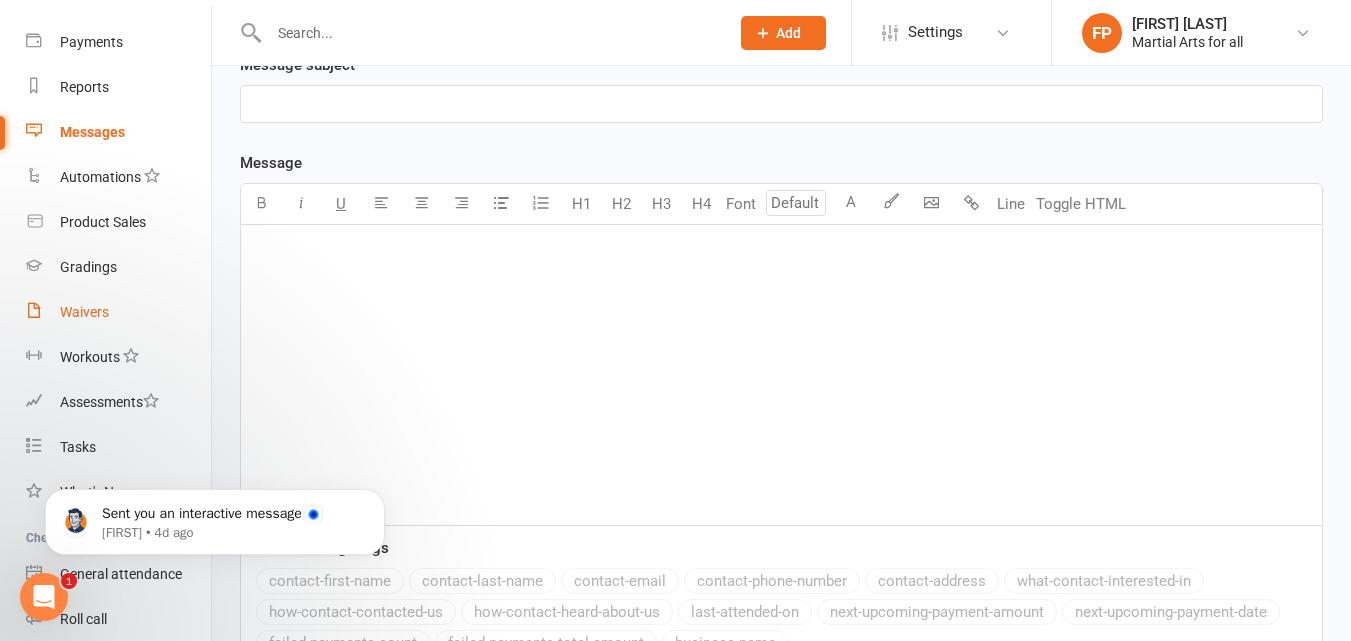 click on "Waivers" at bounding box center [84, 312] 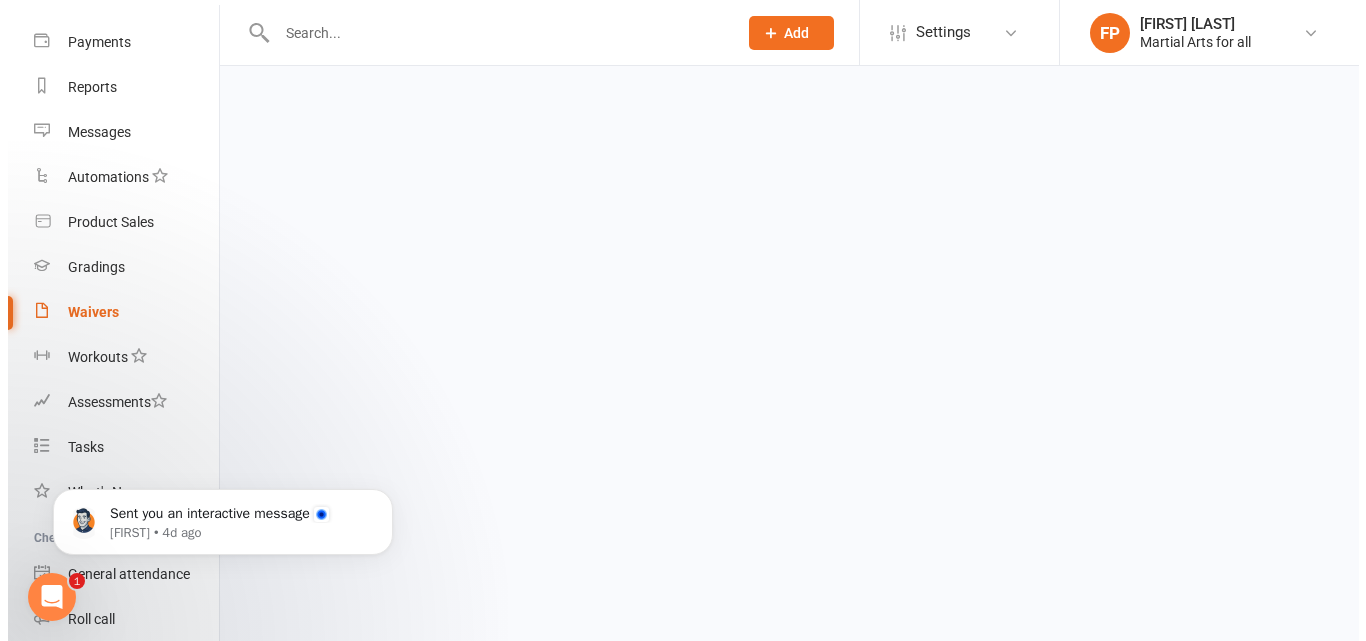 scroll, scrollTop: 0, scrollLeft: 0, axis: both 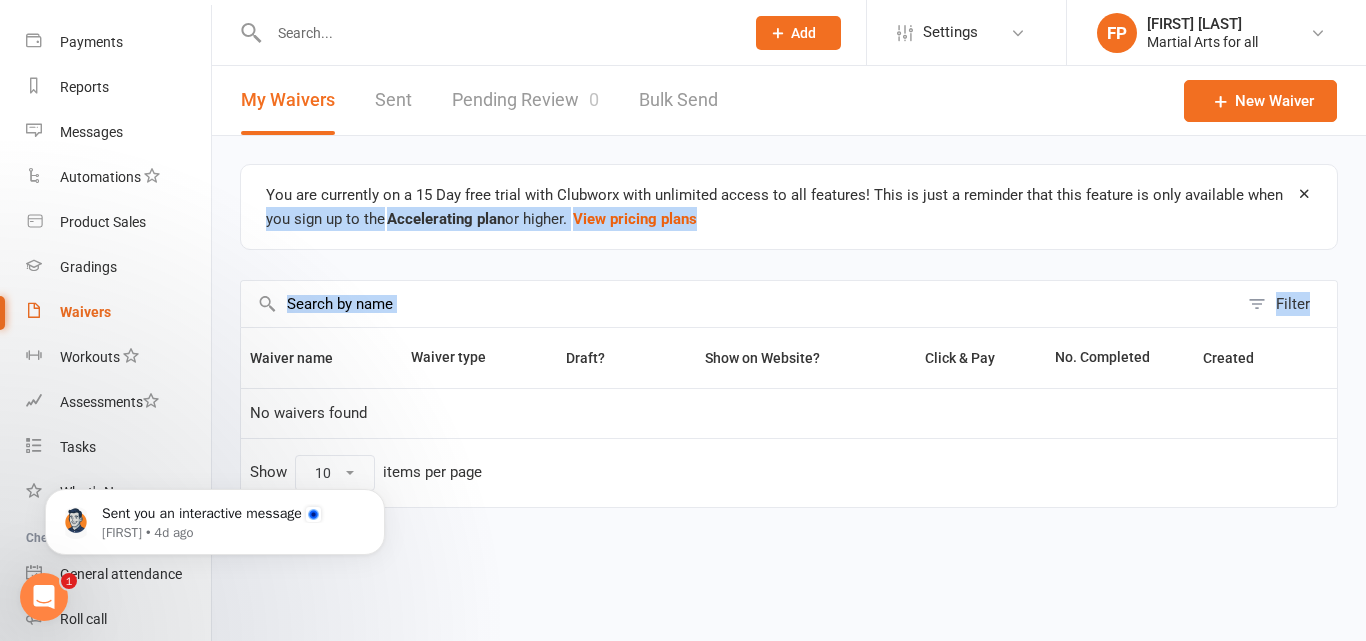 drag, startPoint x: 1364, startPoint y: 184, endPoint x: 1365, endPoint y: 288, distance: 104.00481 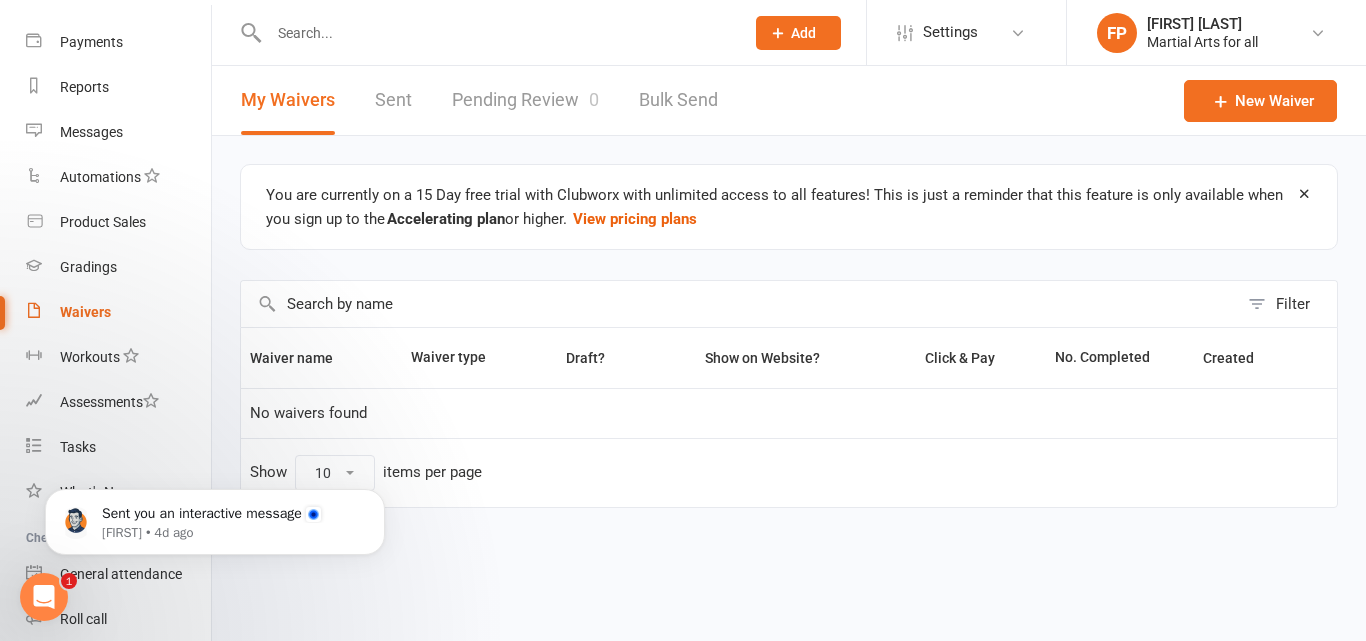click on "Sent you an interactive message [FIRST] • 4d ago" at bounding box center (215, 517) 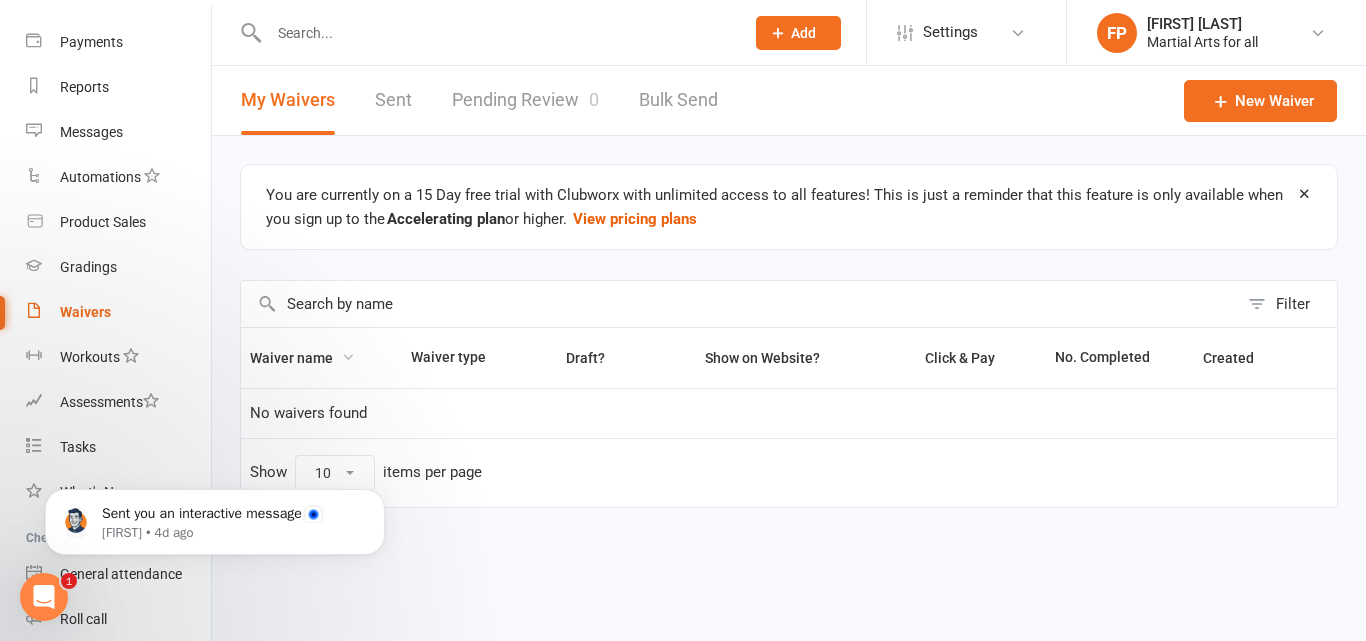 click on "Waiver name" at bounding box center (302, 358) 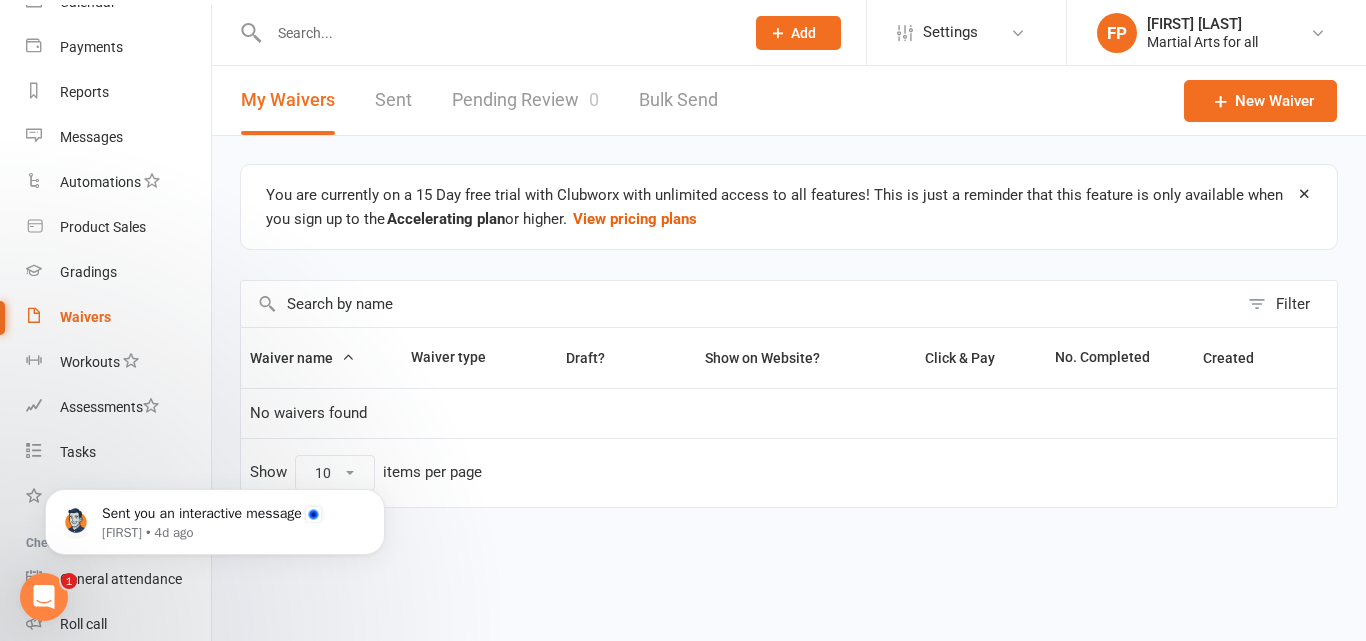 scroll, scrollTop: 157, scrollLeft: 0, axis: vertical 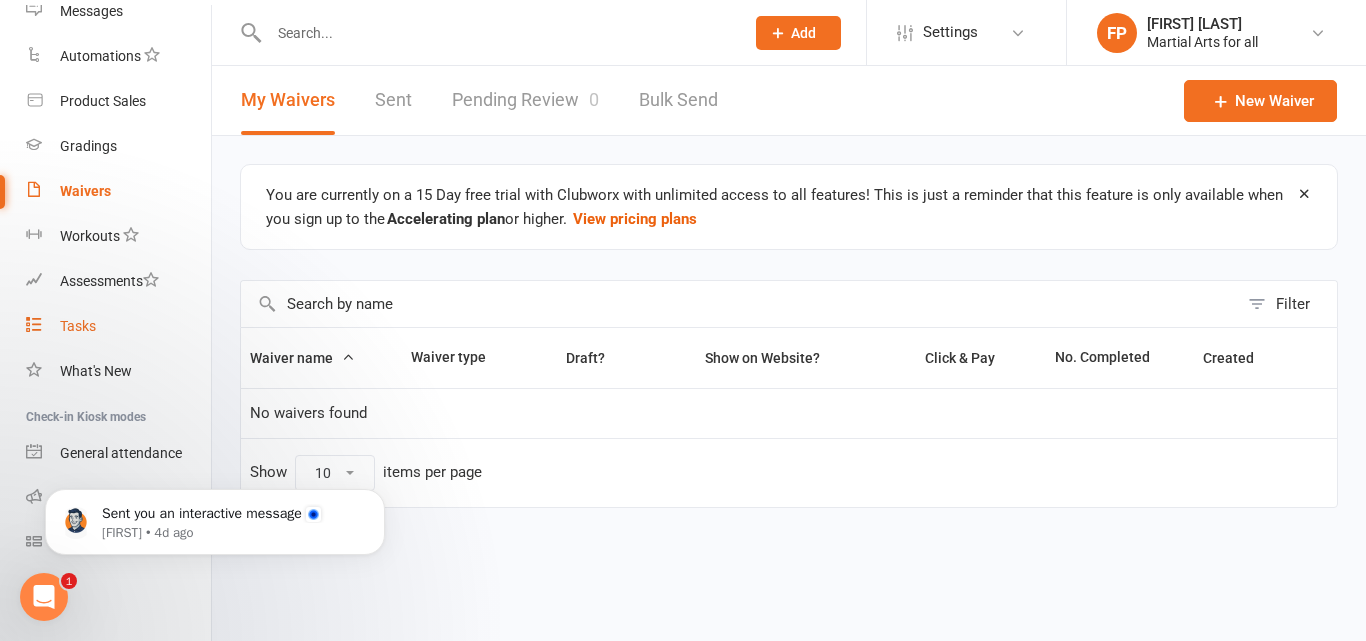 click on "Tasks" at bounding box center (78, 326) 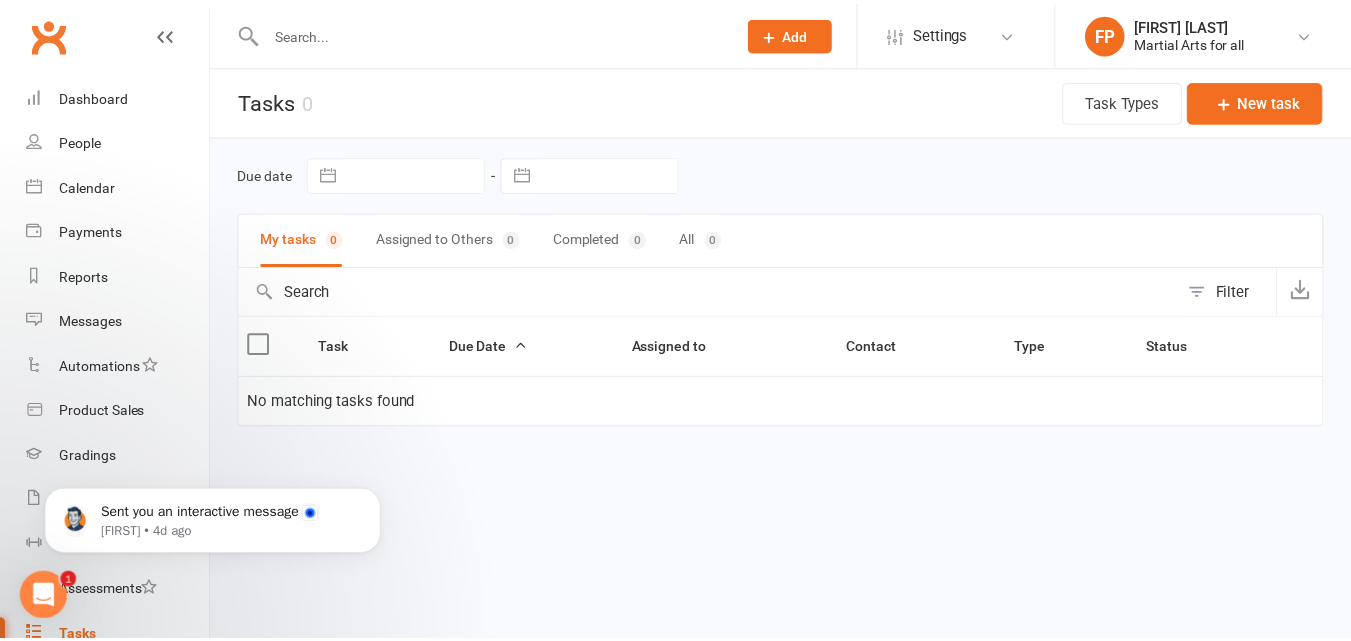scroll, scrollTop: 0, scrollLeft: 0, axis: both 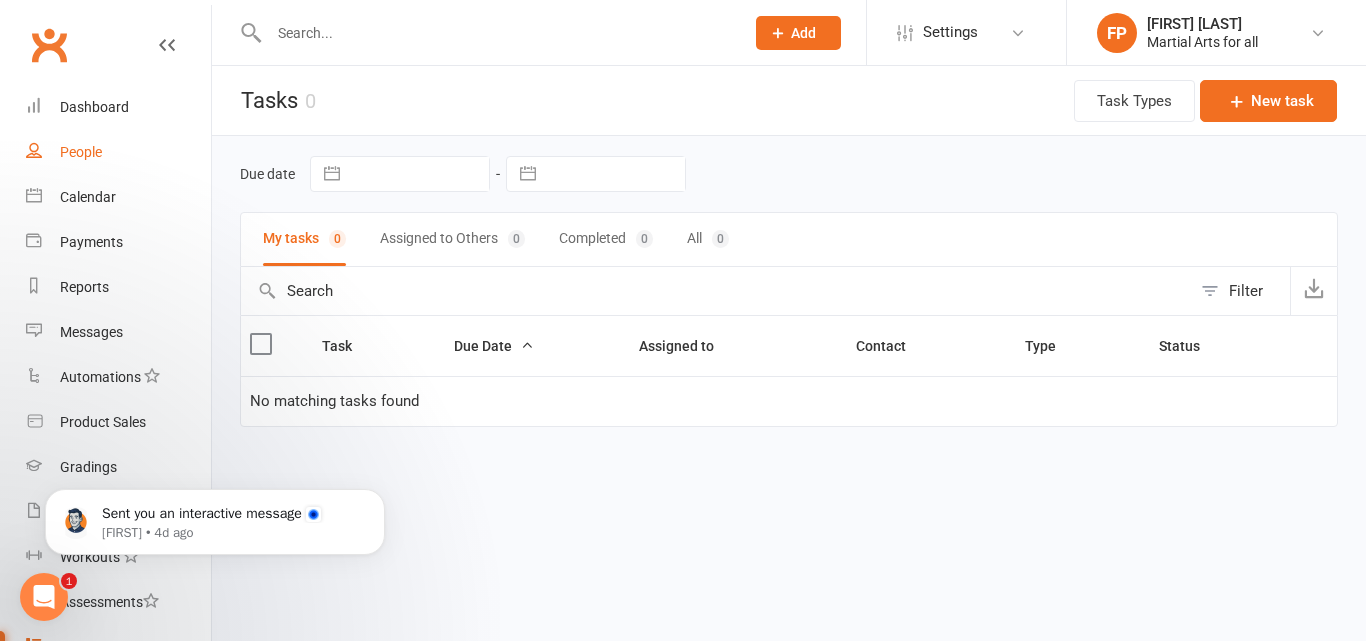 click on "People" at bounding box center [81, 152] 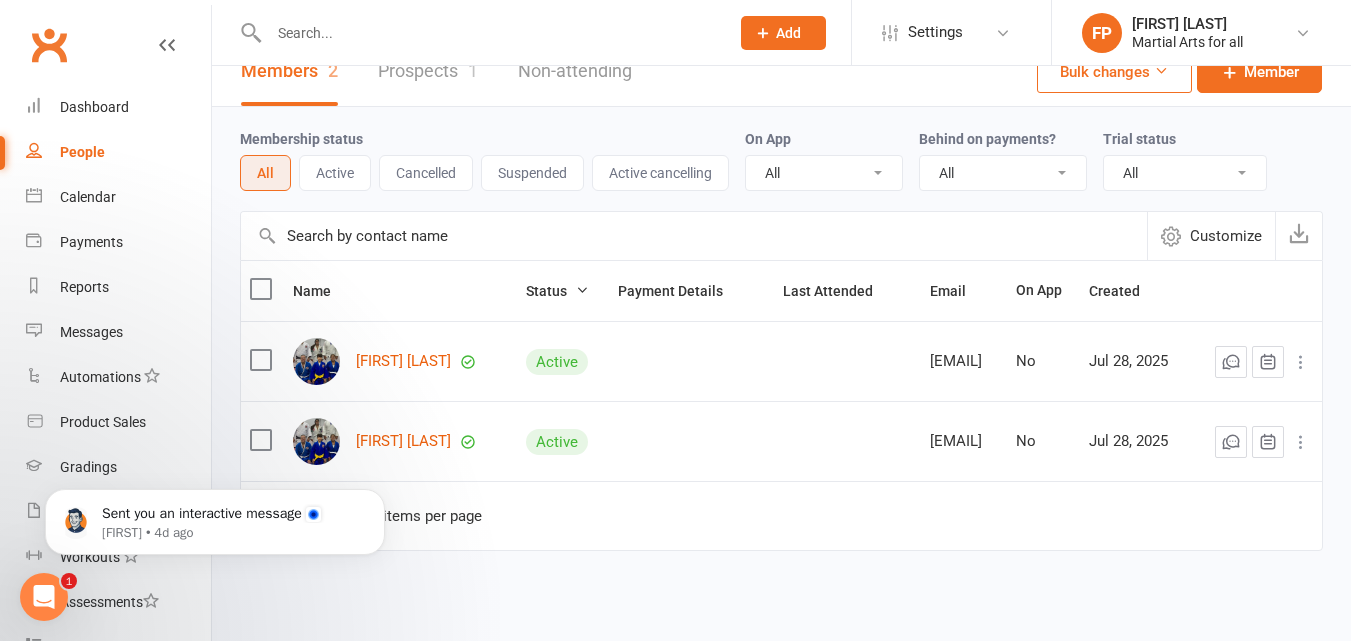 scroll, scrollTop: 54, scrollLeft: 0, axis: vertical 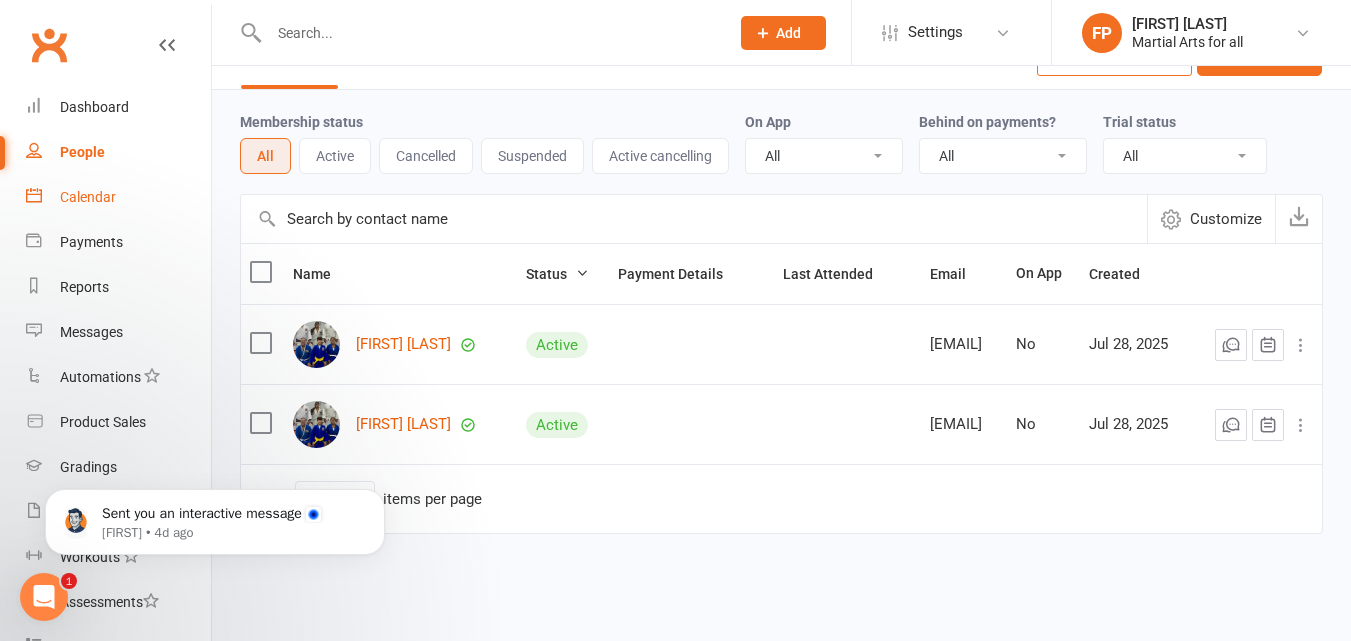 click on "Calendar" at bounding box center (88, 197) 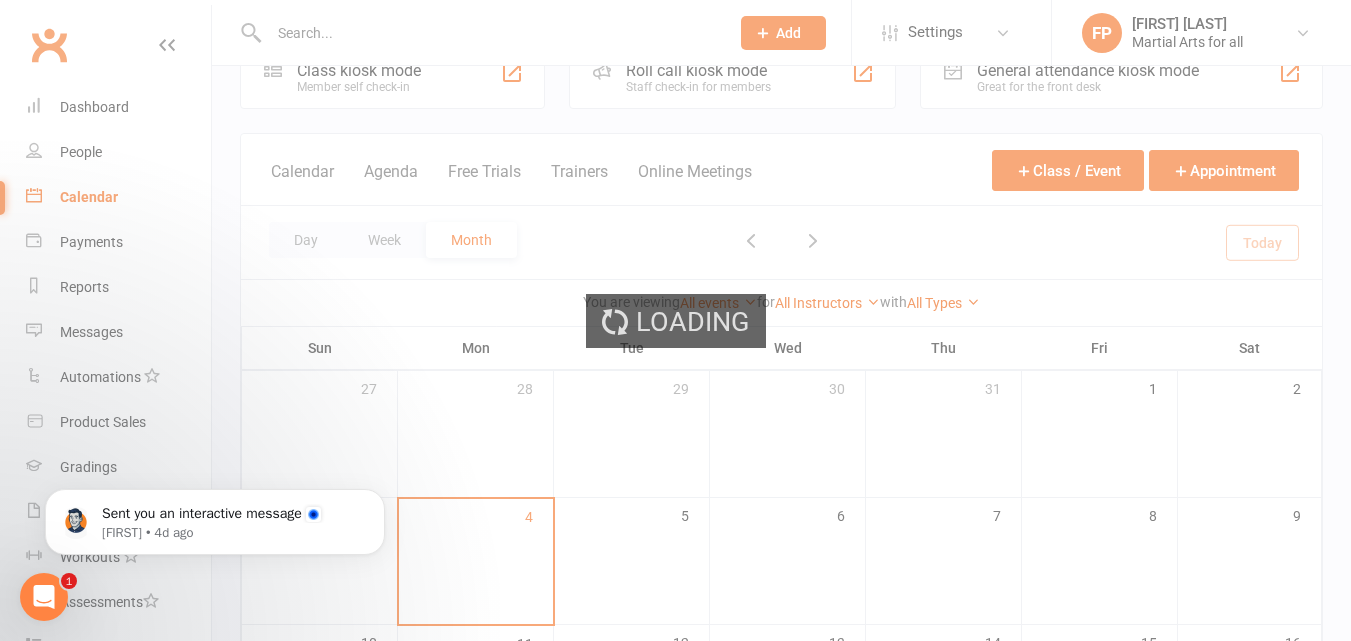 scroll, scrollTop: 0, scrollLeft: 0, axis: both 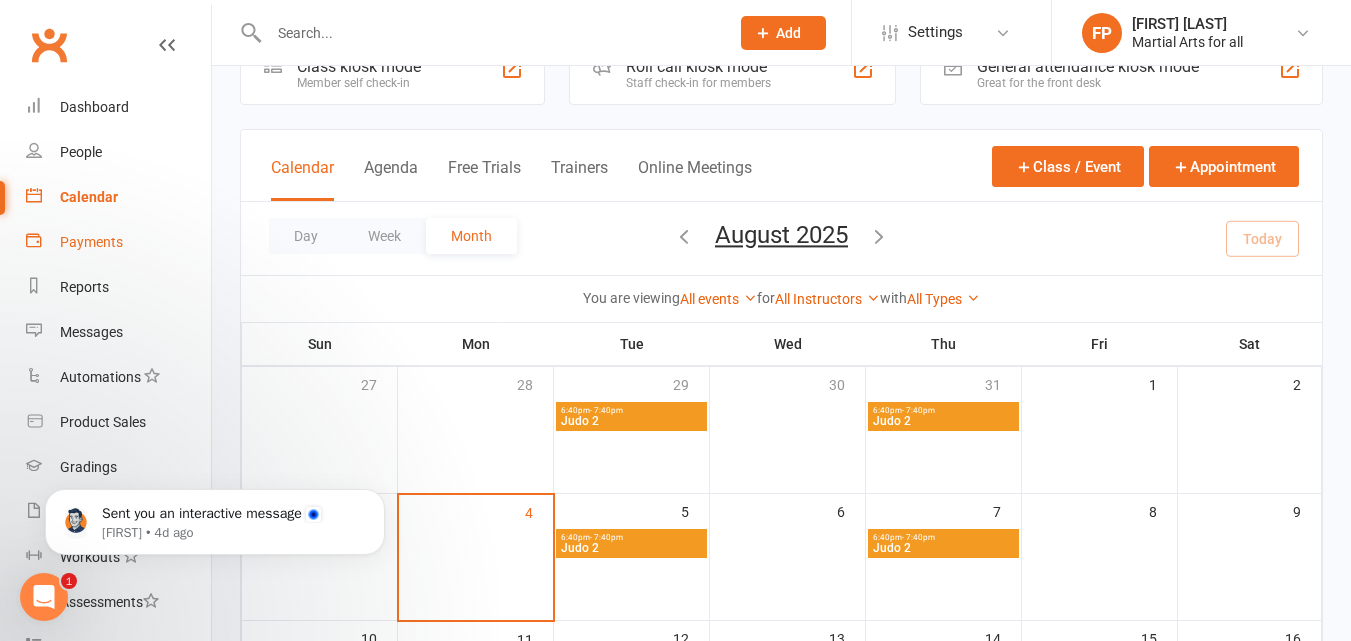 click on "Payments" at bounding box center (91, 242) 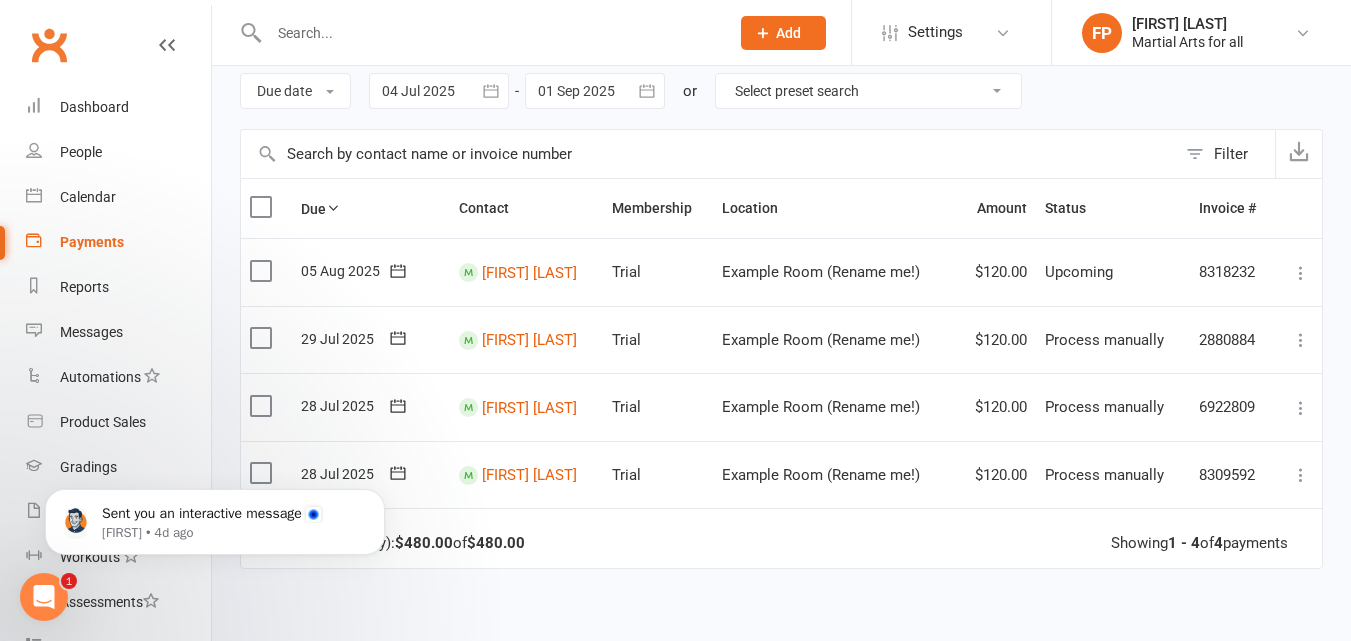 scroll, scrollTop: 149, scrollLeft: 0, axis: vertical 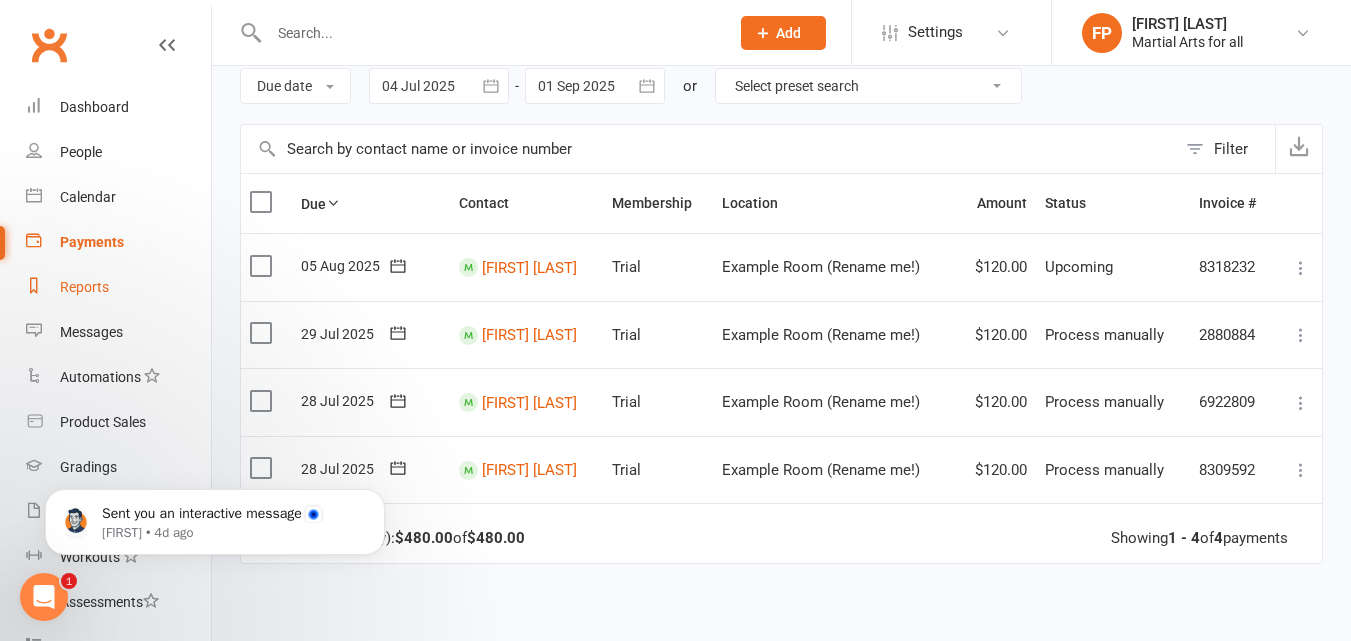 click on "Reports" at bounding box center [84, 287] 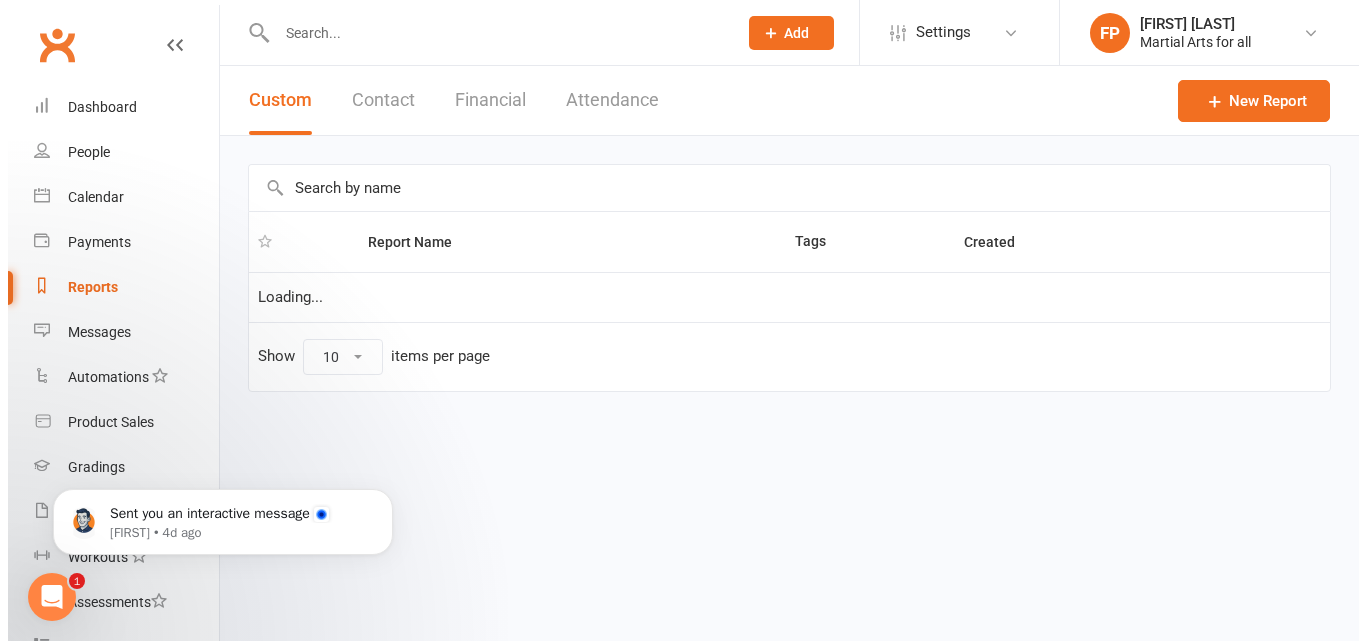 scroll, scrollTop: 0, scrollLeft: 0, axis: both 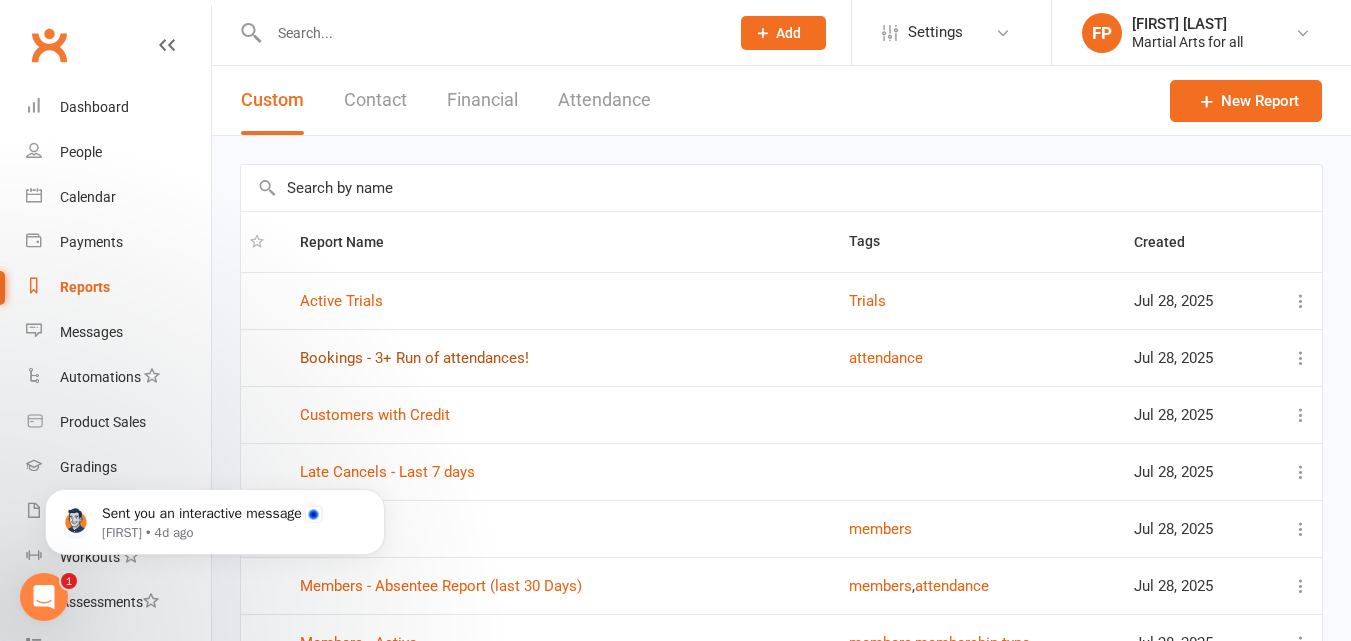 click on "Bookings - 3+ Run of attendances!" at bounding box center (414, 358) 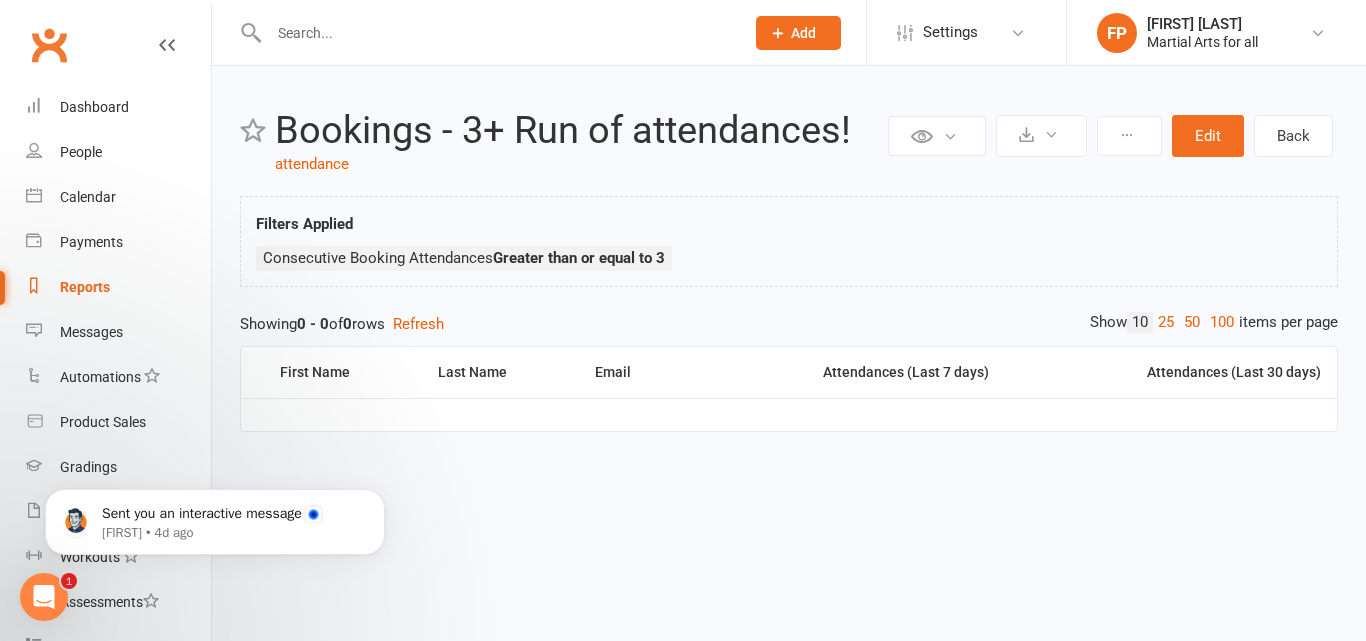click on "Reports" at bounding box center [85, 287] 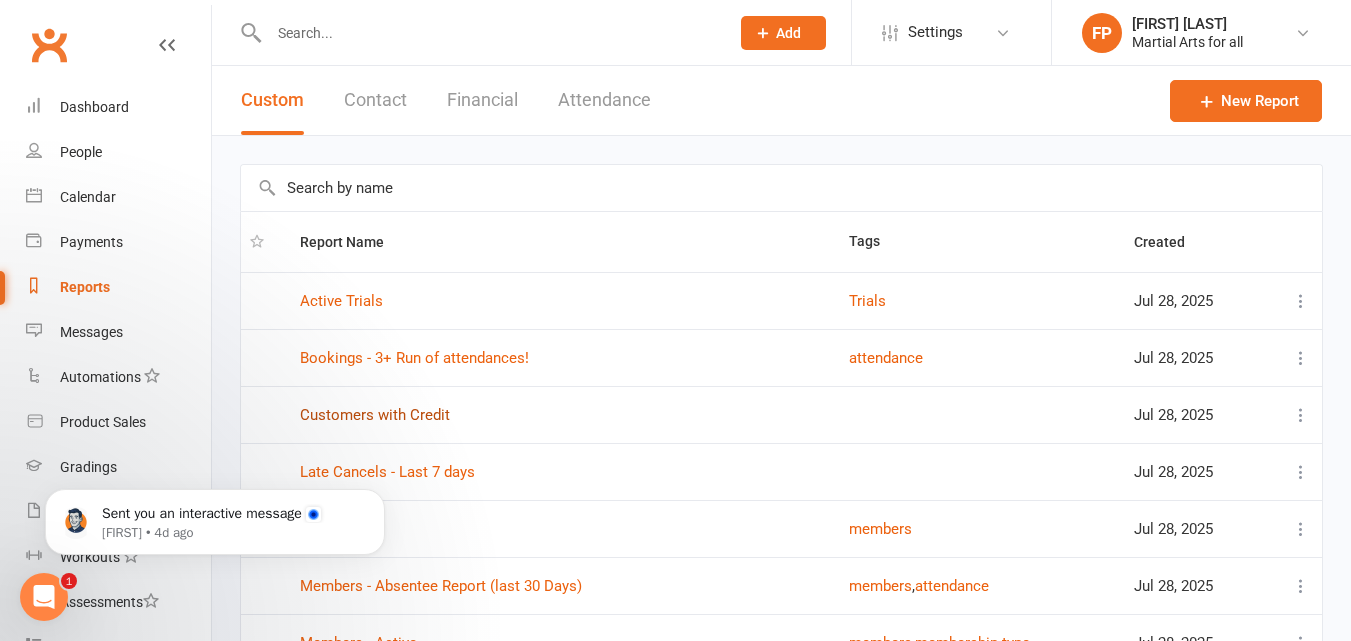 click on "Customers with Credit" at bounding box center (375, 415) 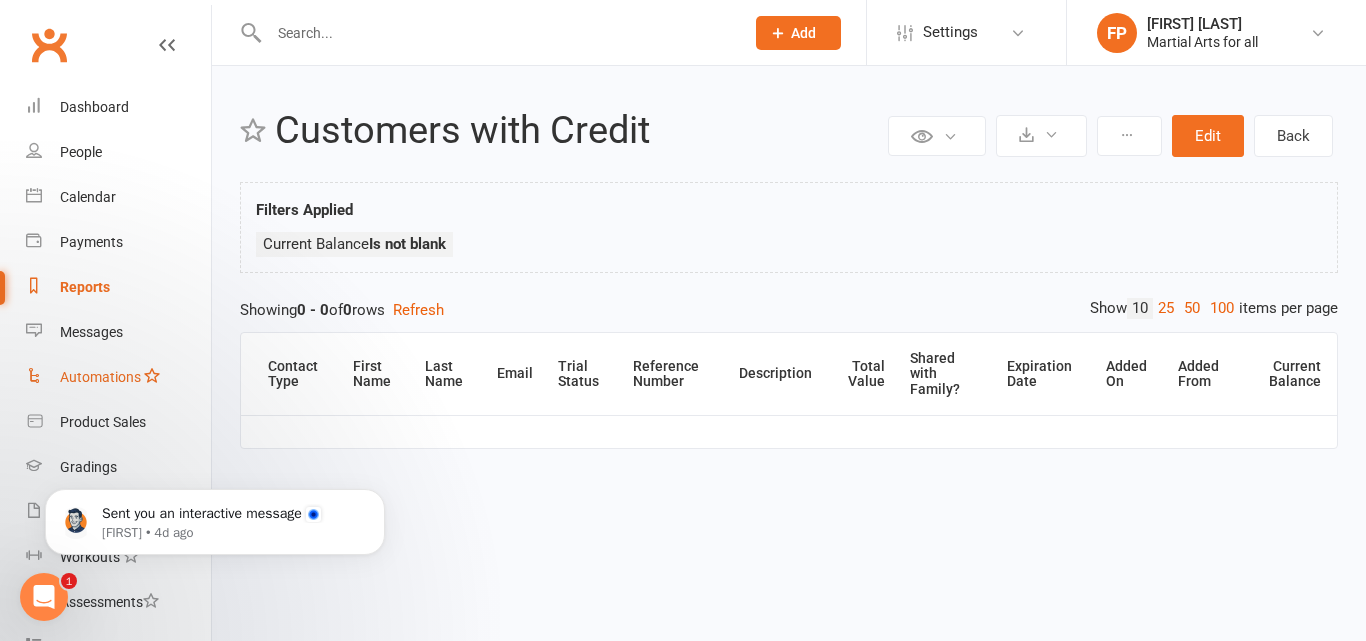 click on "Automations" at bounding box center [100, 377] 